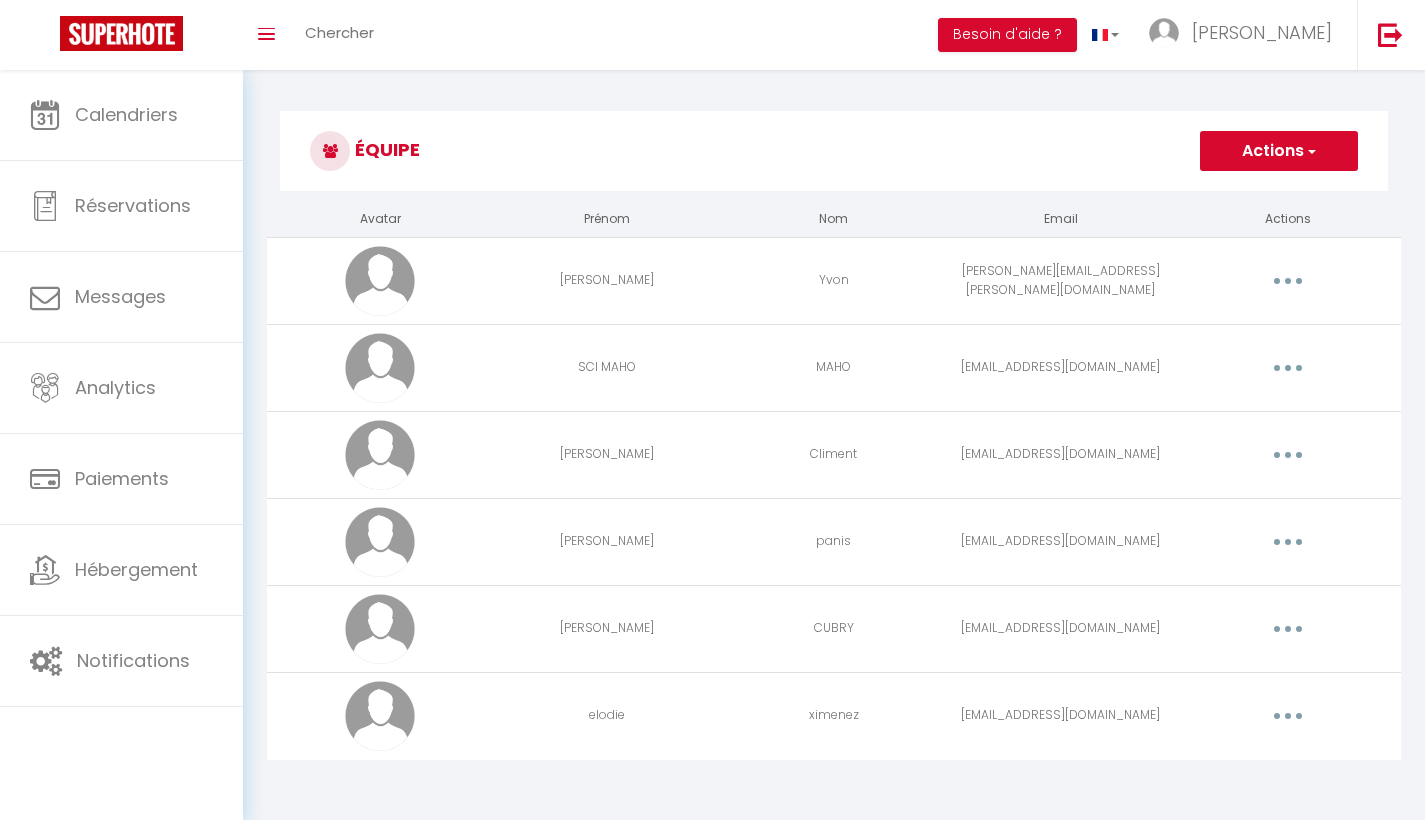 click on "Hébergement" at bounding box center (136, 569) 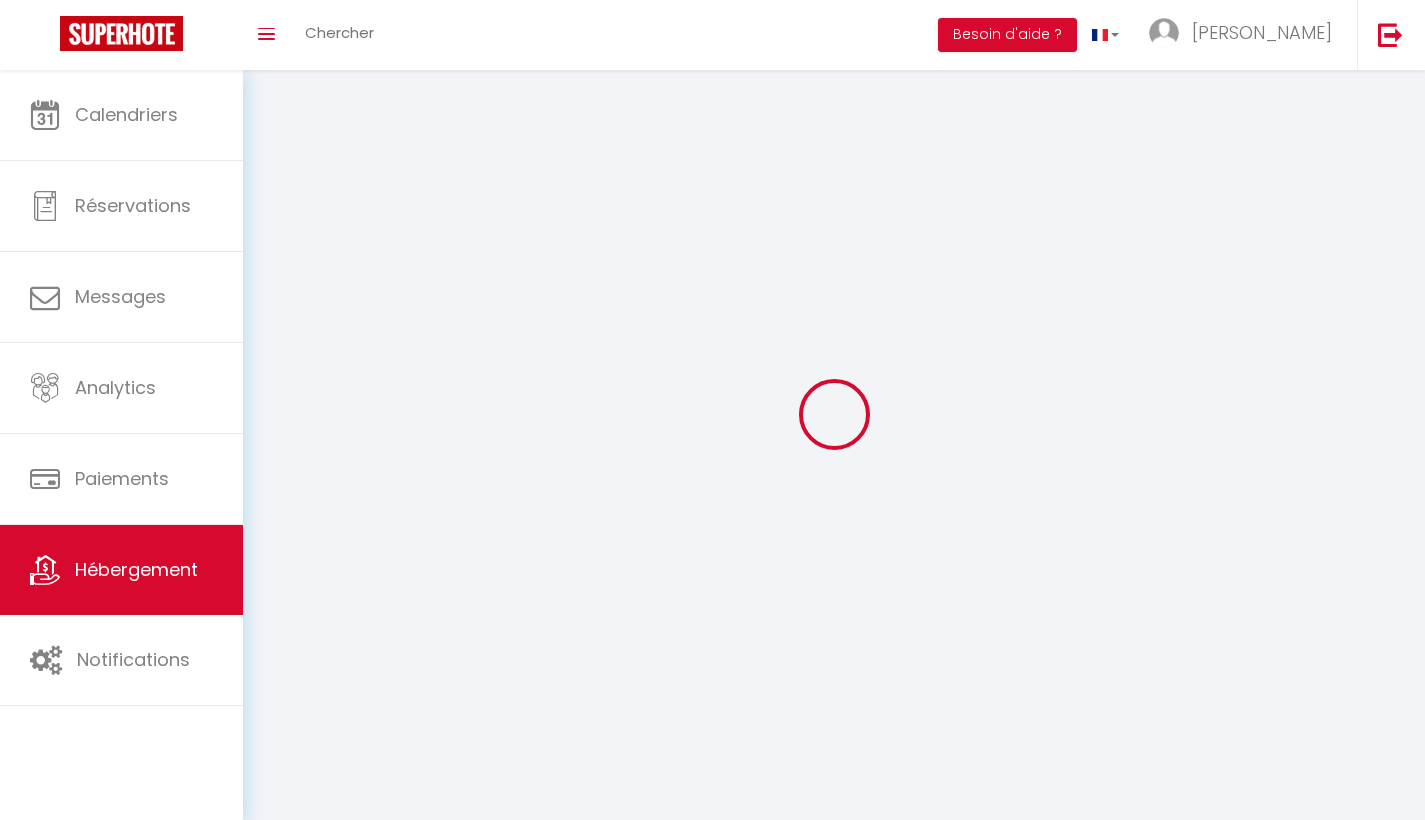 scroll, scrollTop: 0, scrollLeft: 0, axis: both 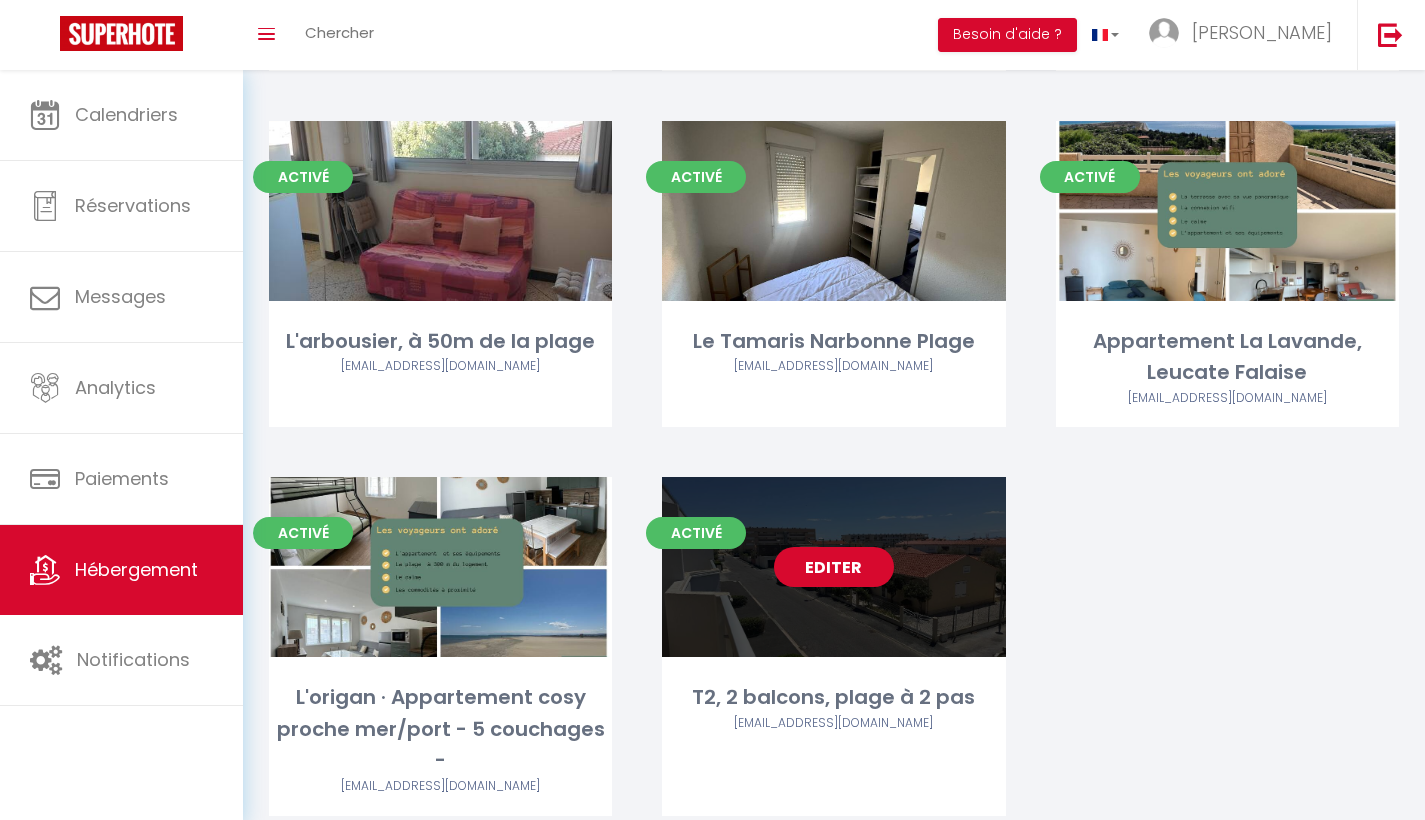 click on "Editer" at bounding box center [834, 567] 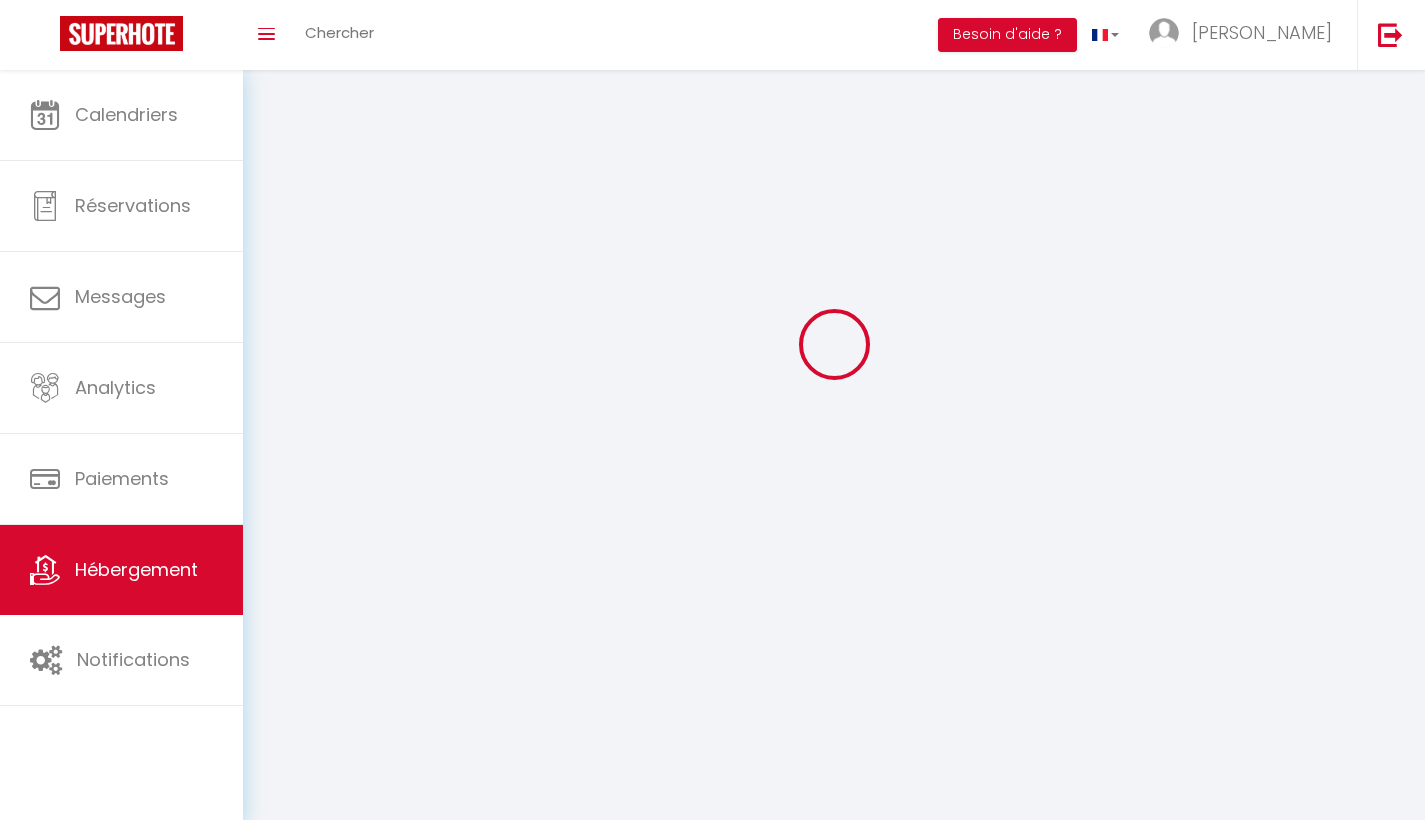 select 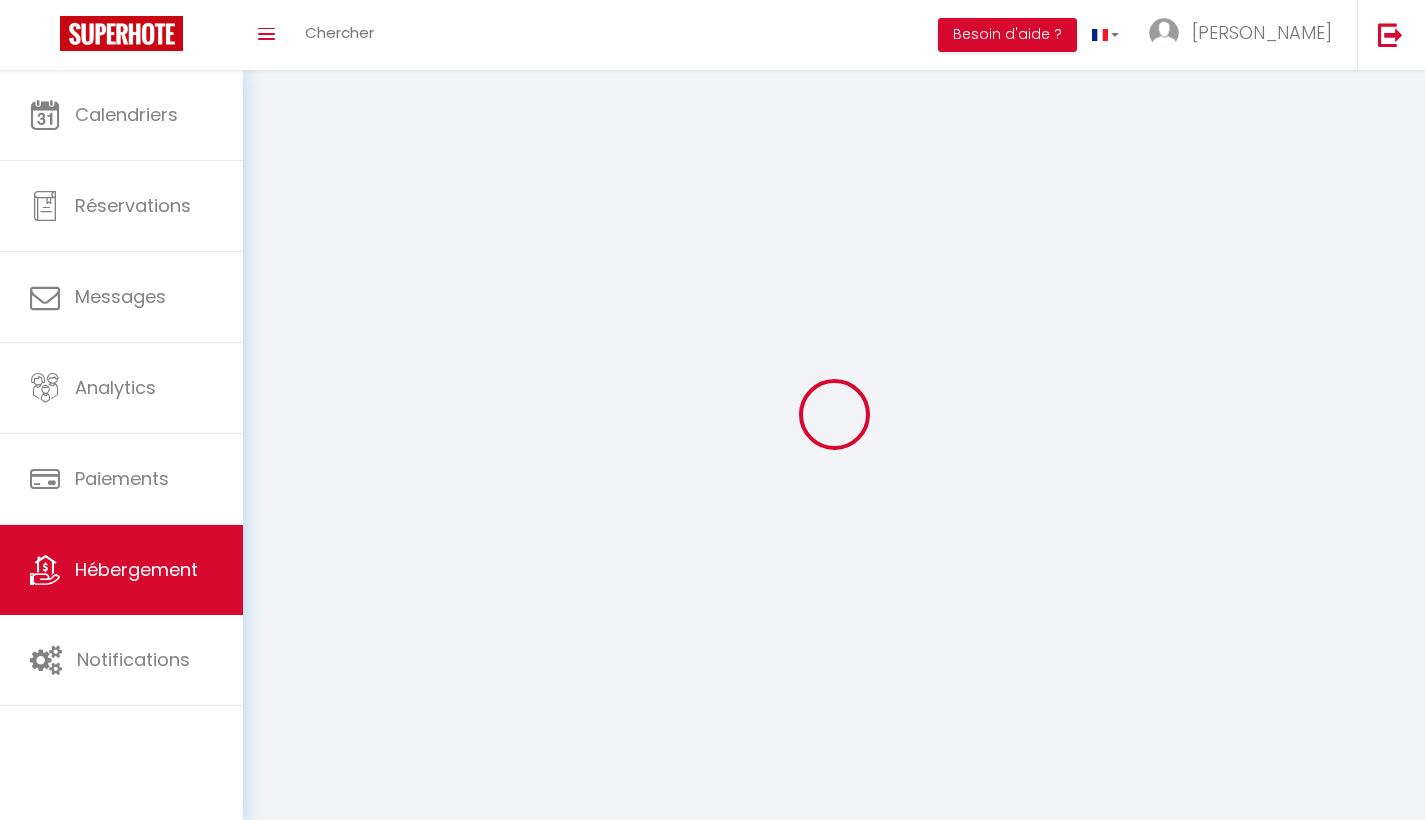 select 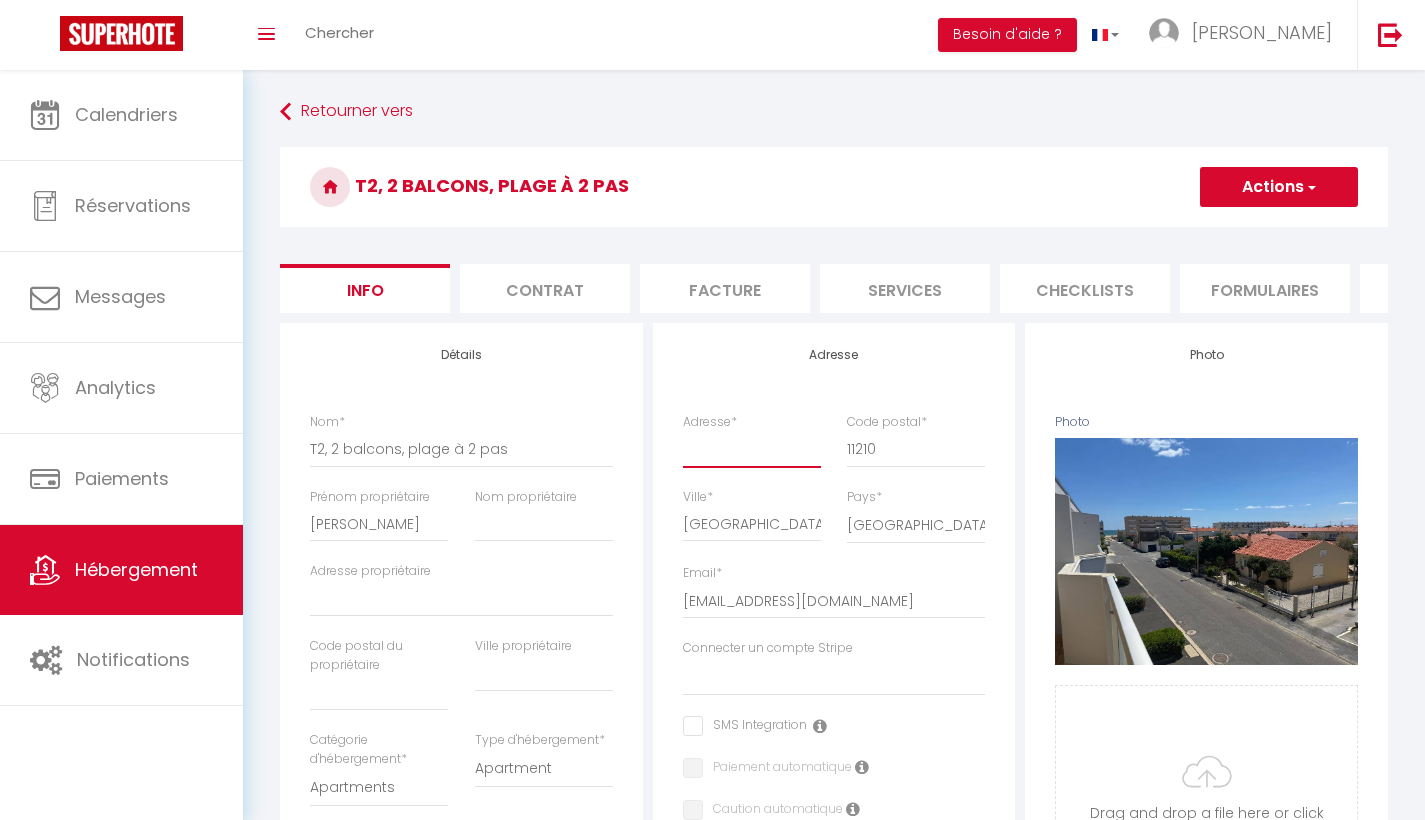 select 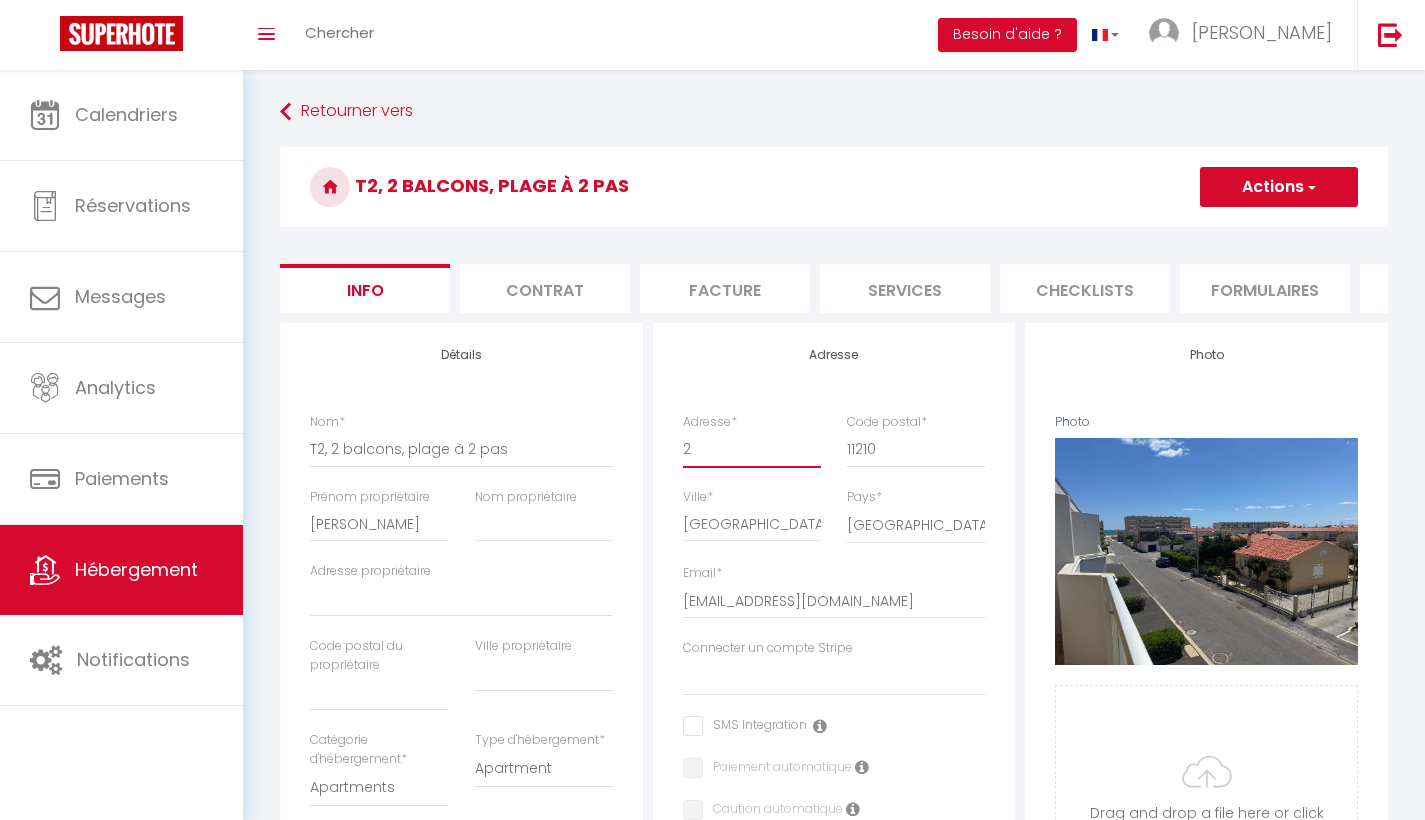 select 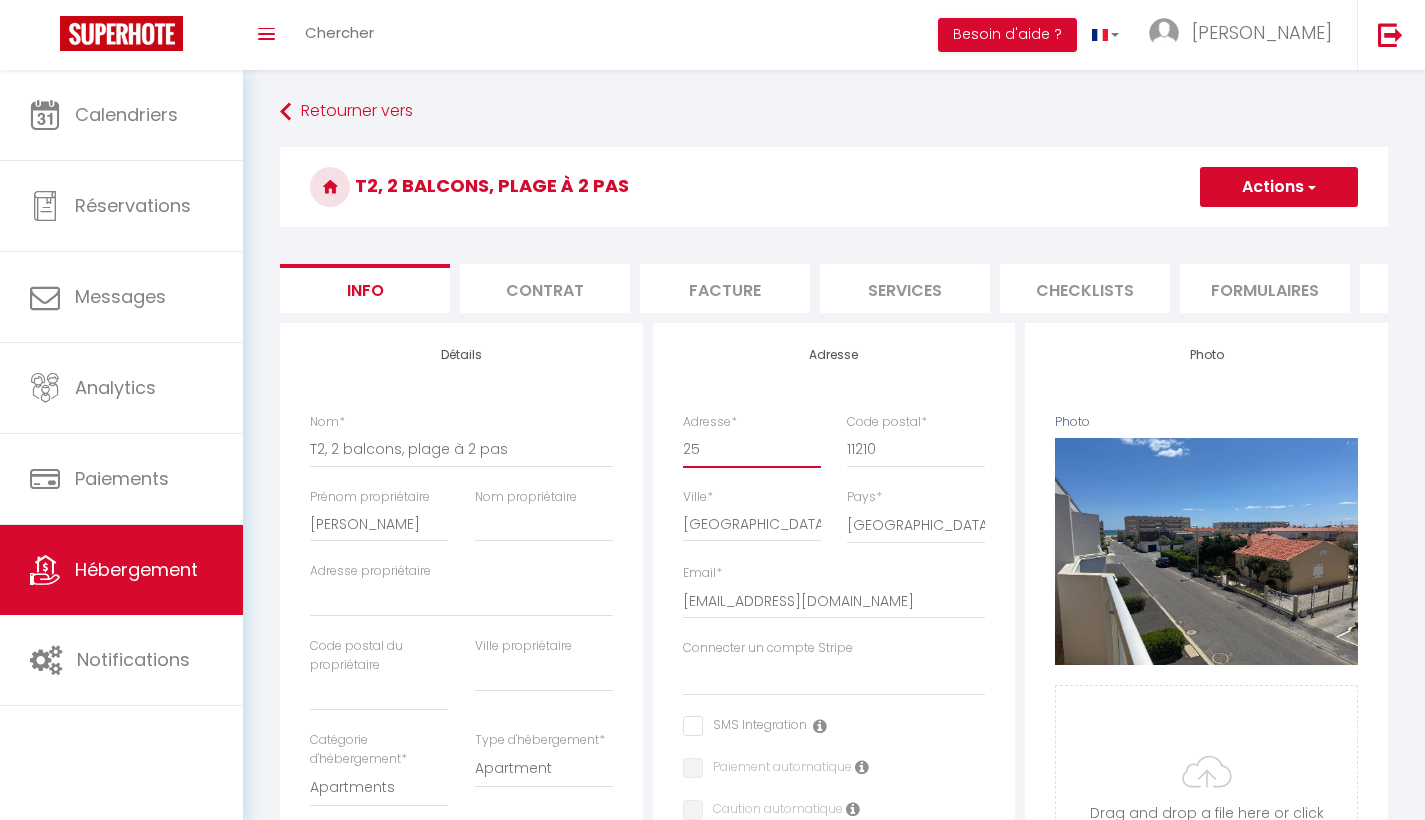 select 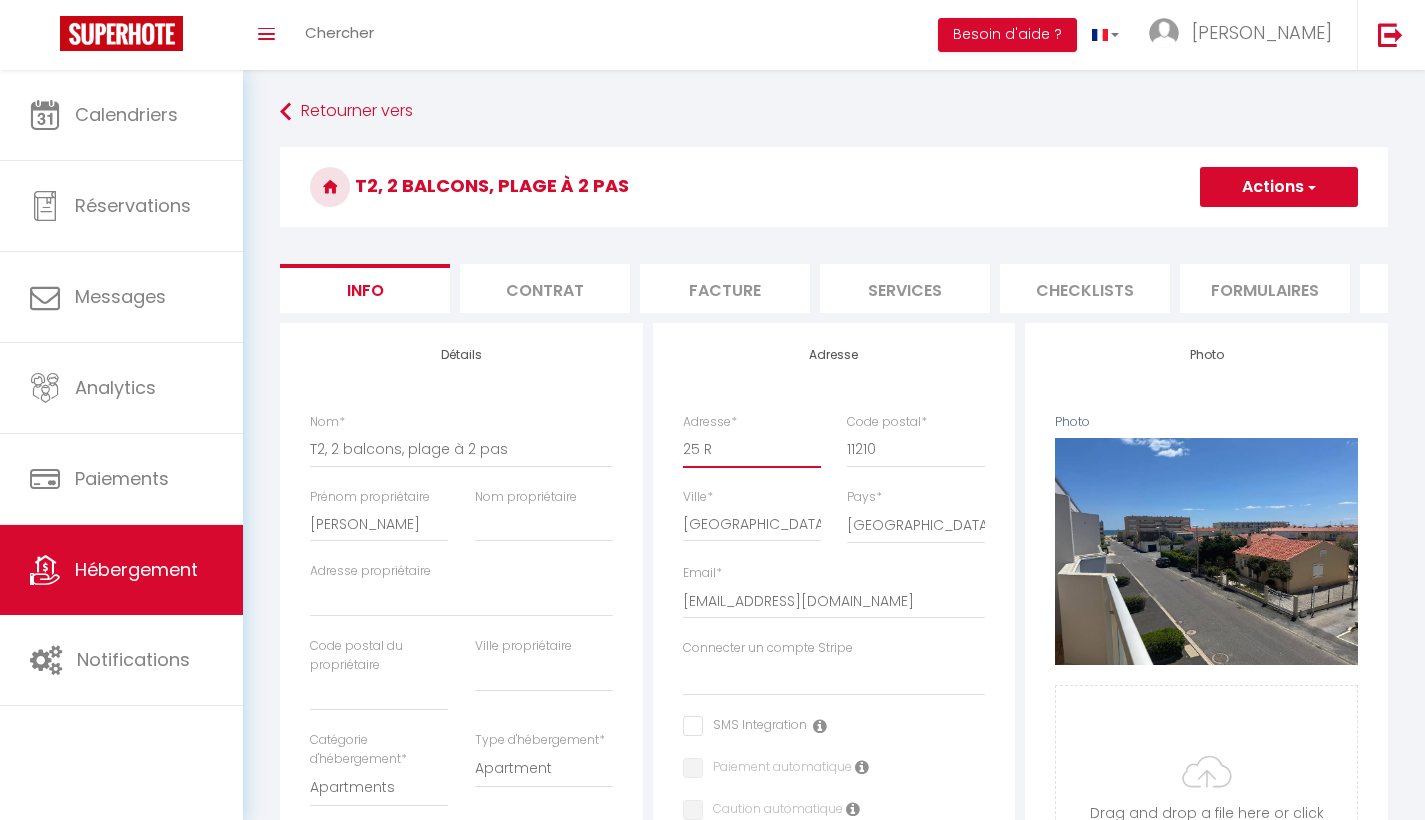 select 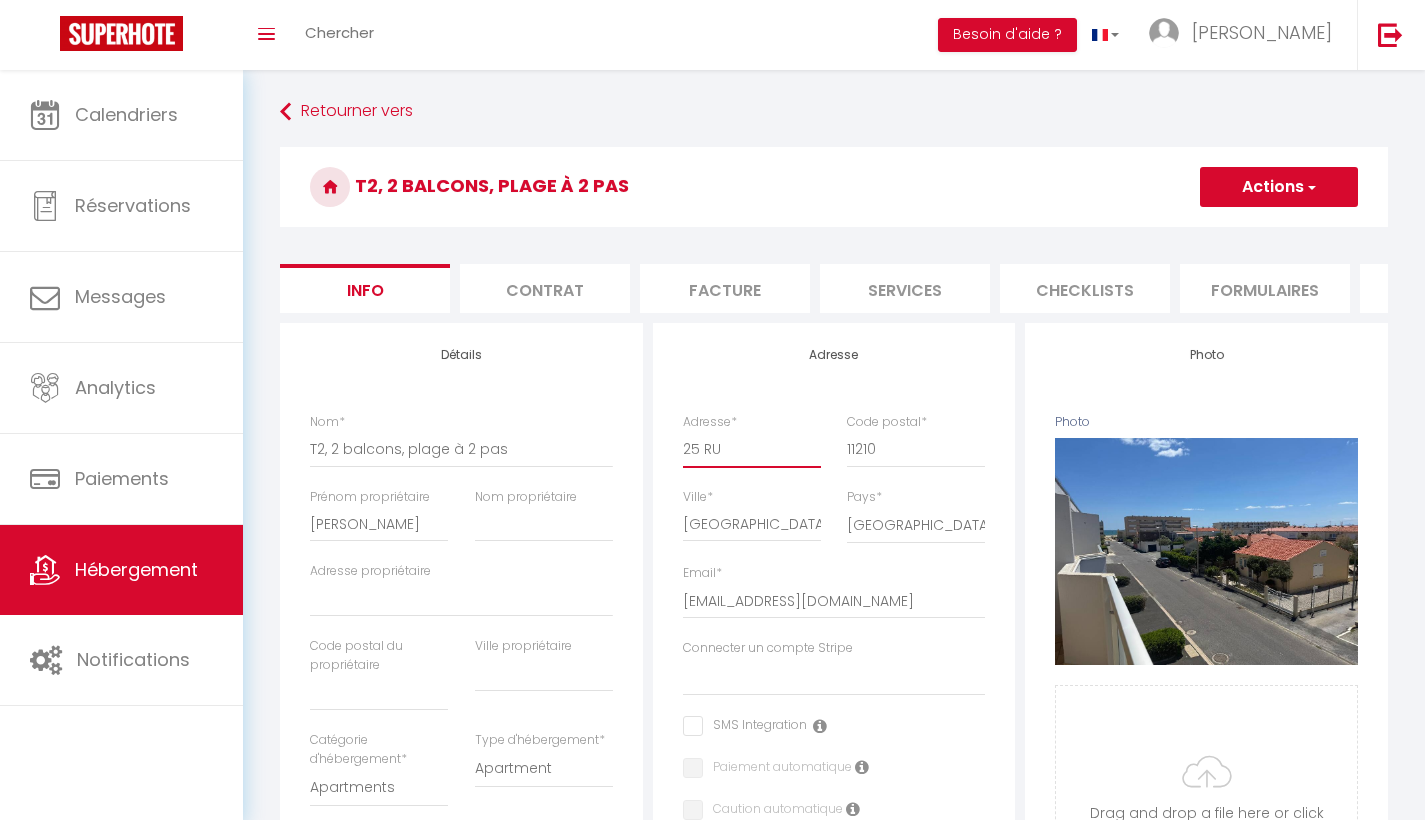 type on "25 RUE" 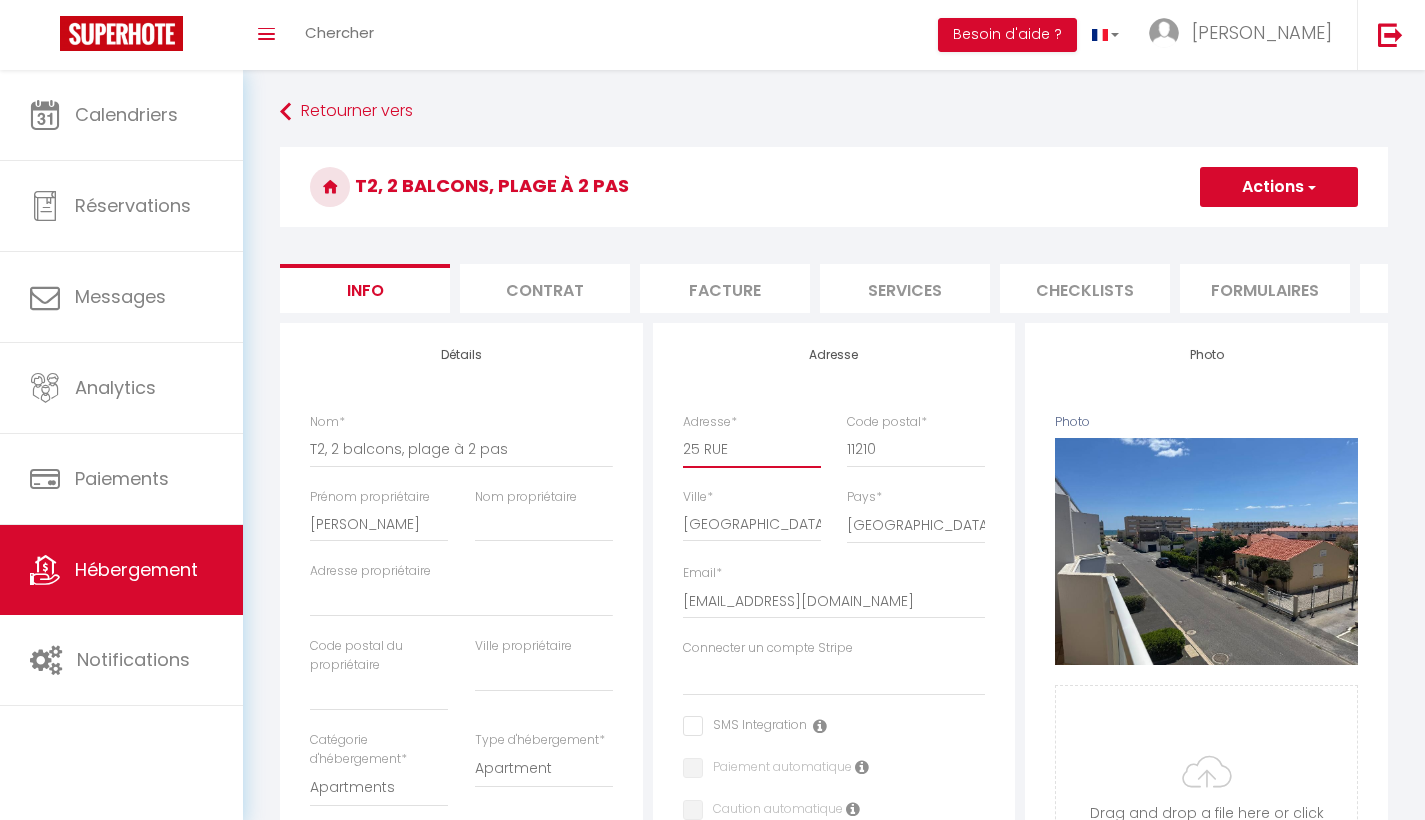 select 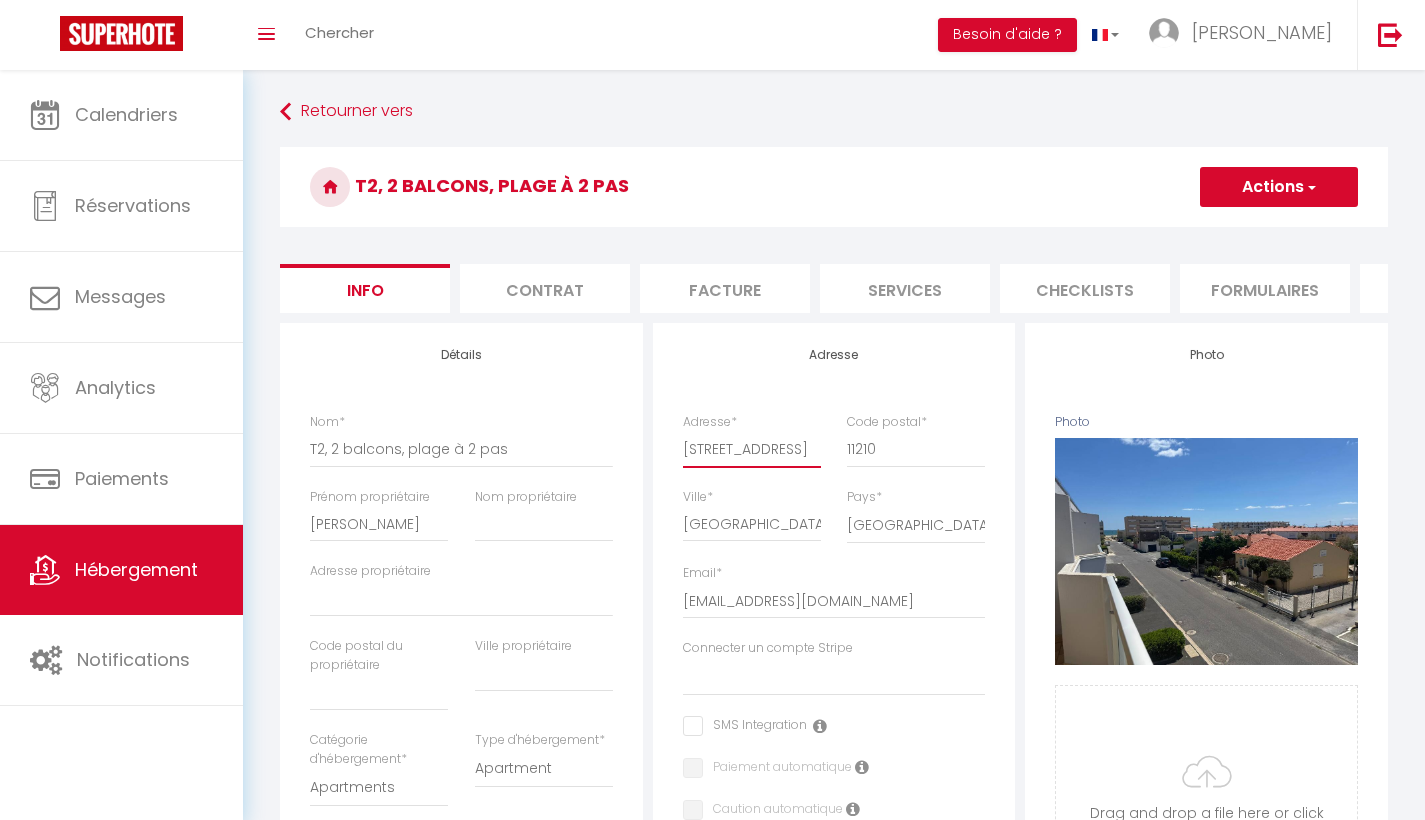 select 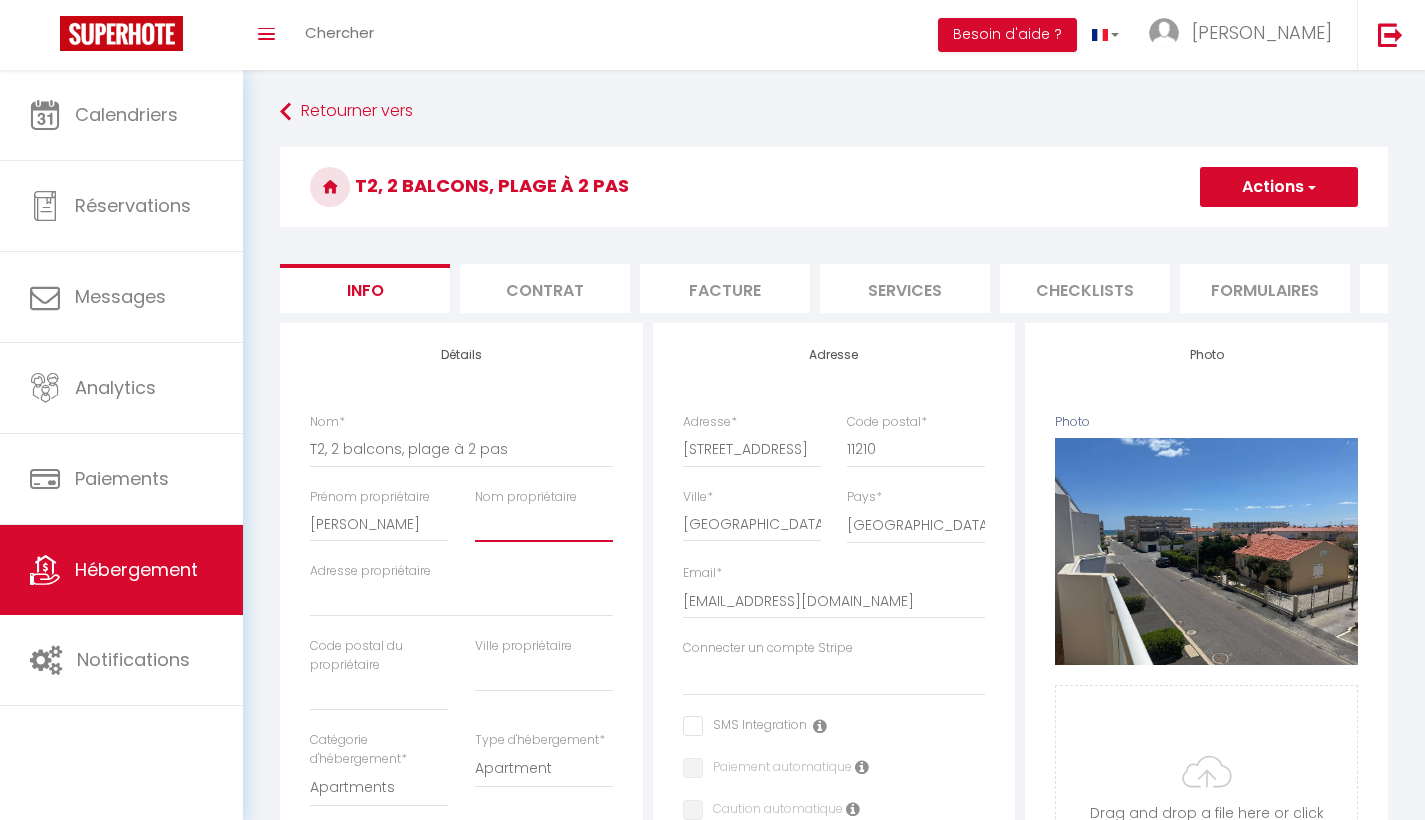 type on "J" 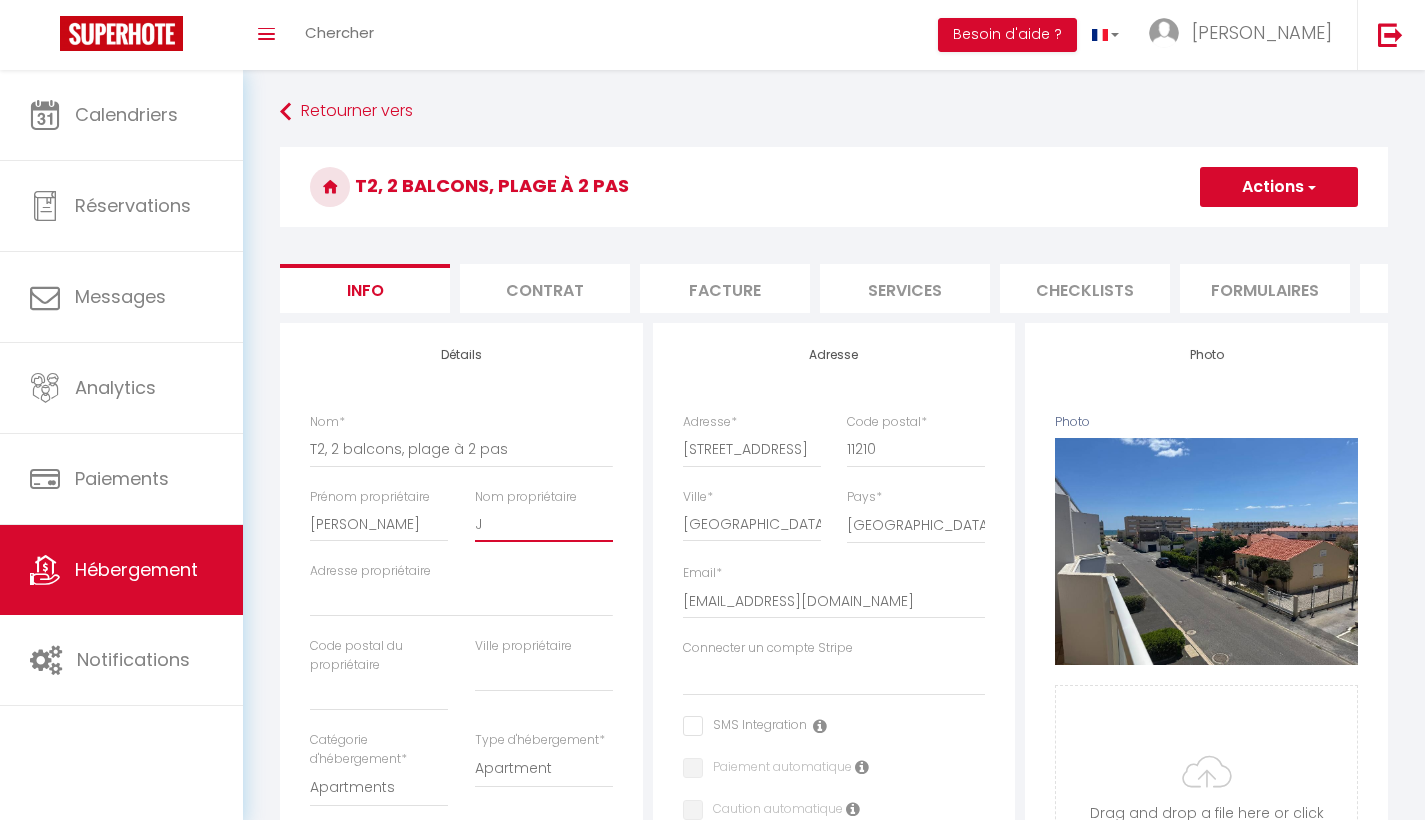 select 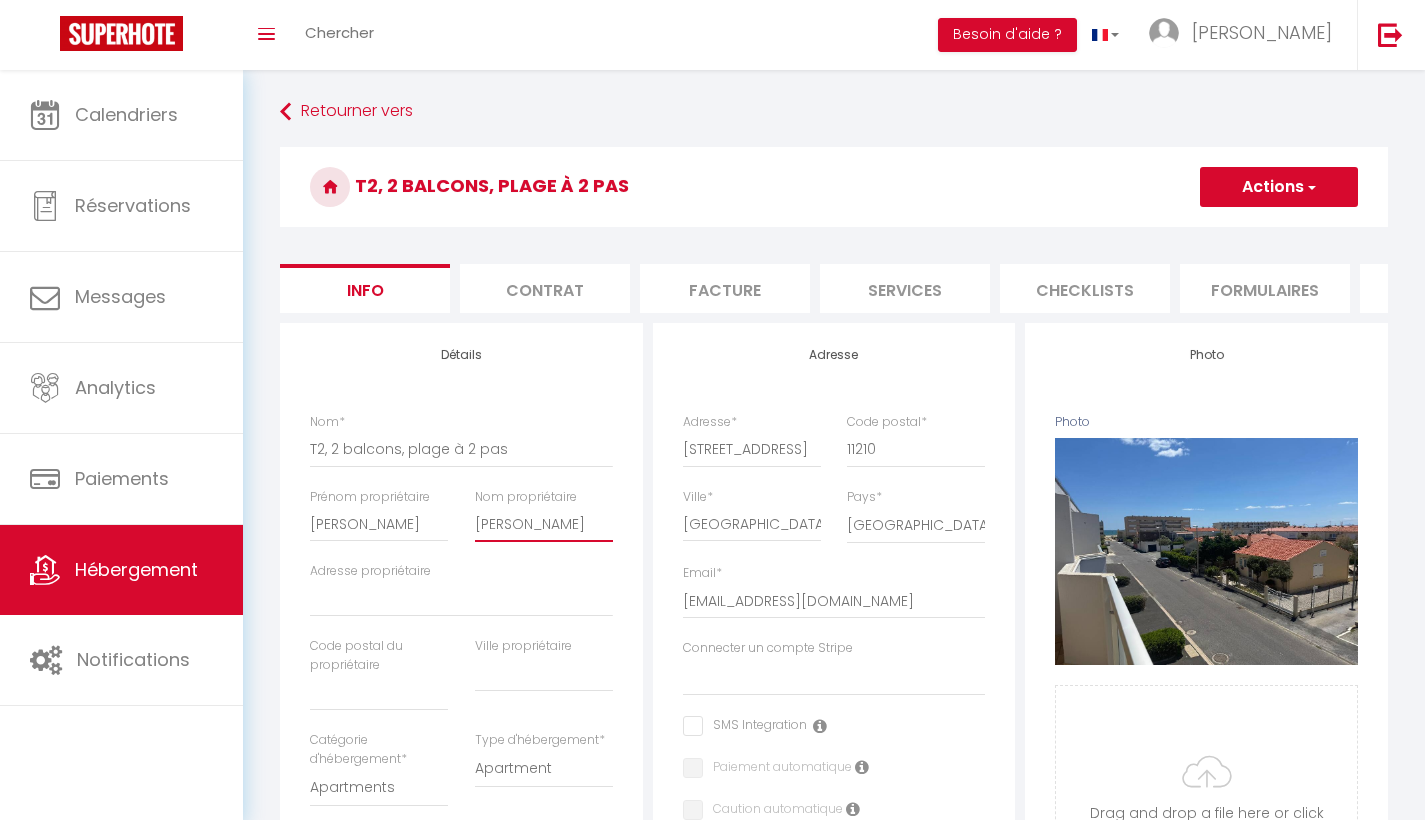 select 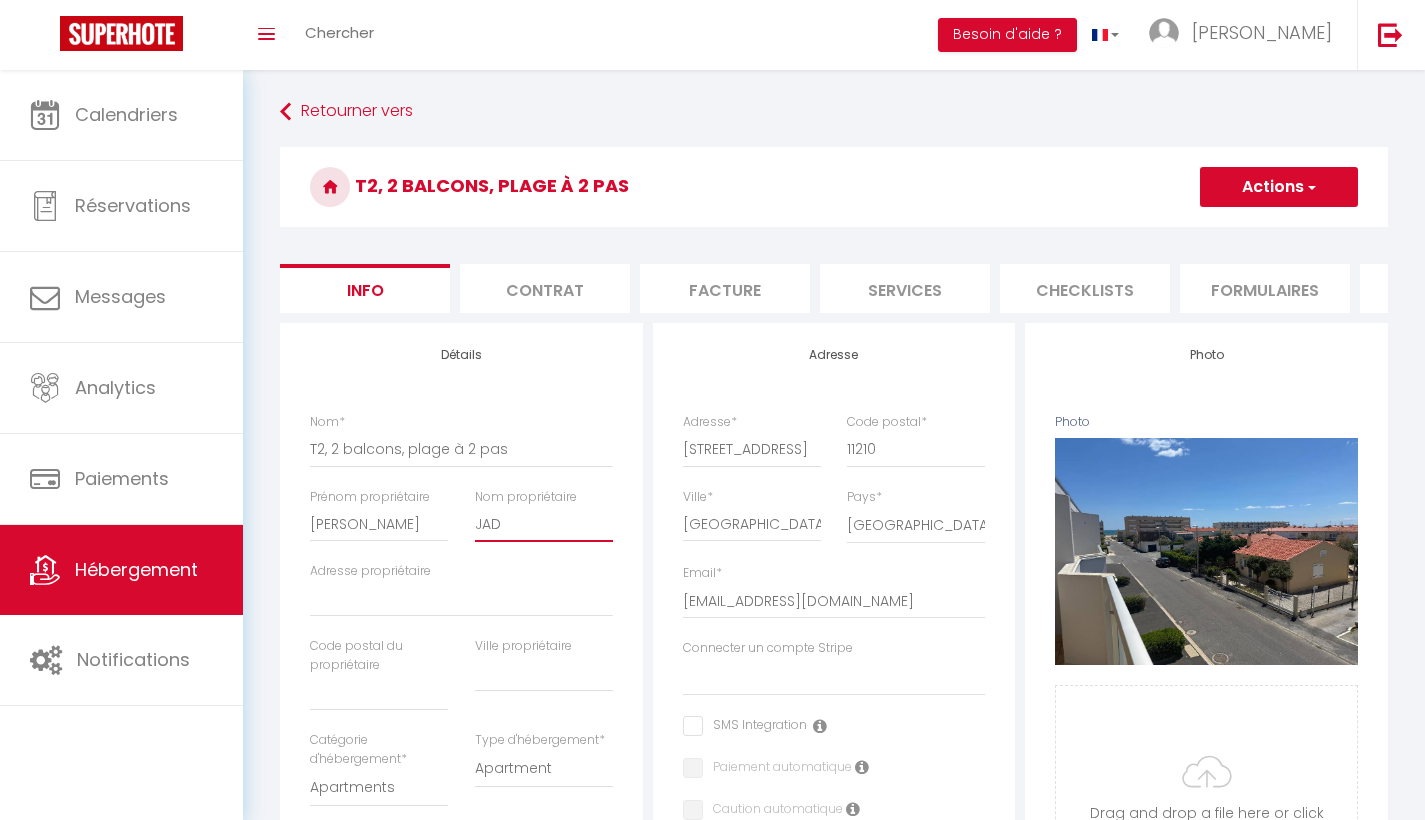 select 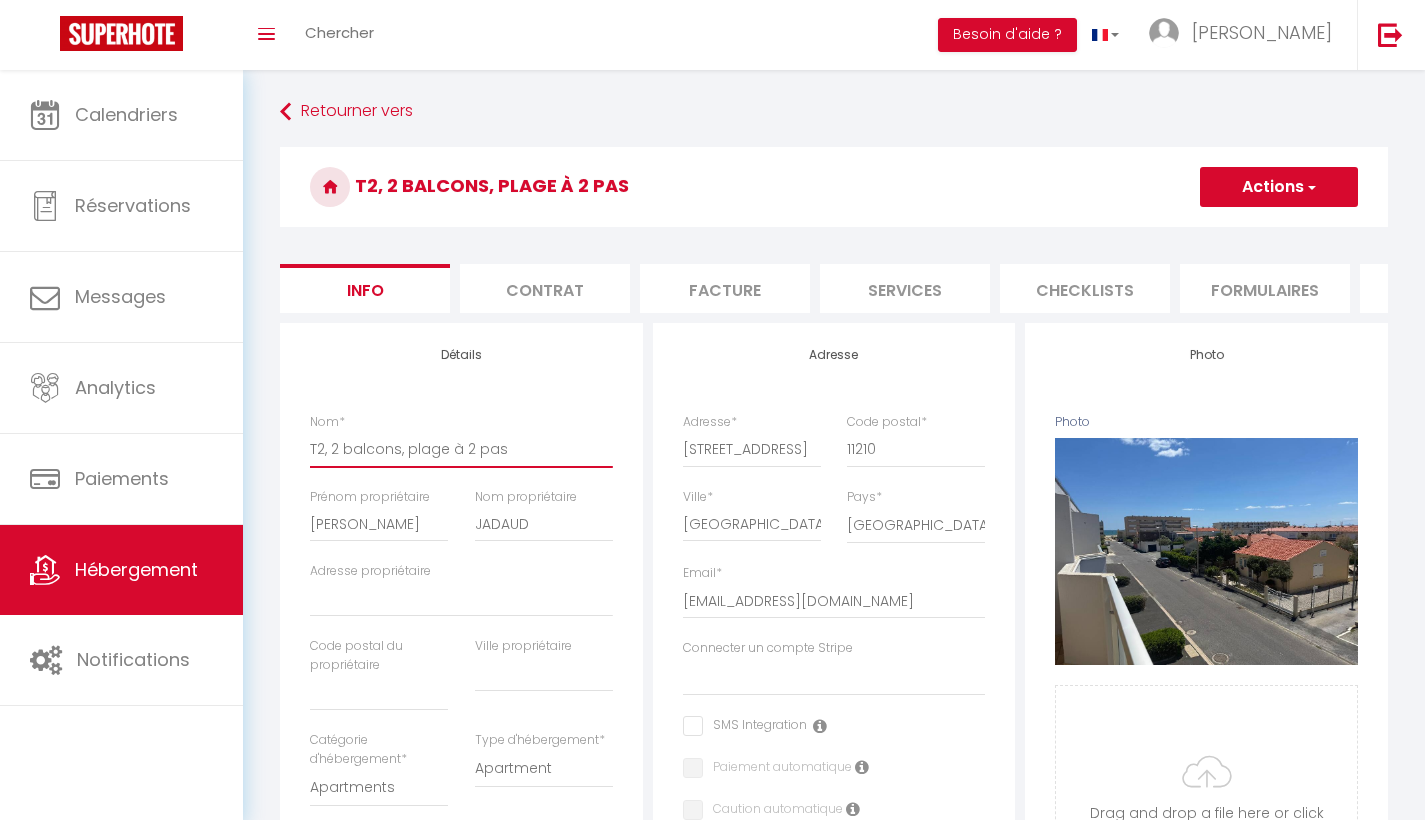drag, startPoint x: 514, startPoint y: 468, endPoint x: 302, endPoint y: 466, distance: 212.00943 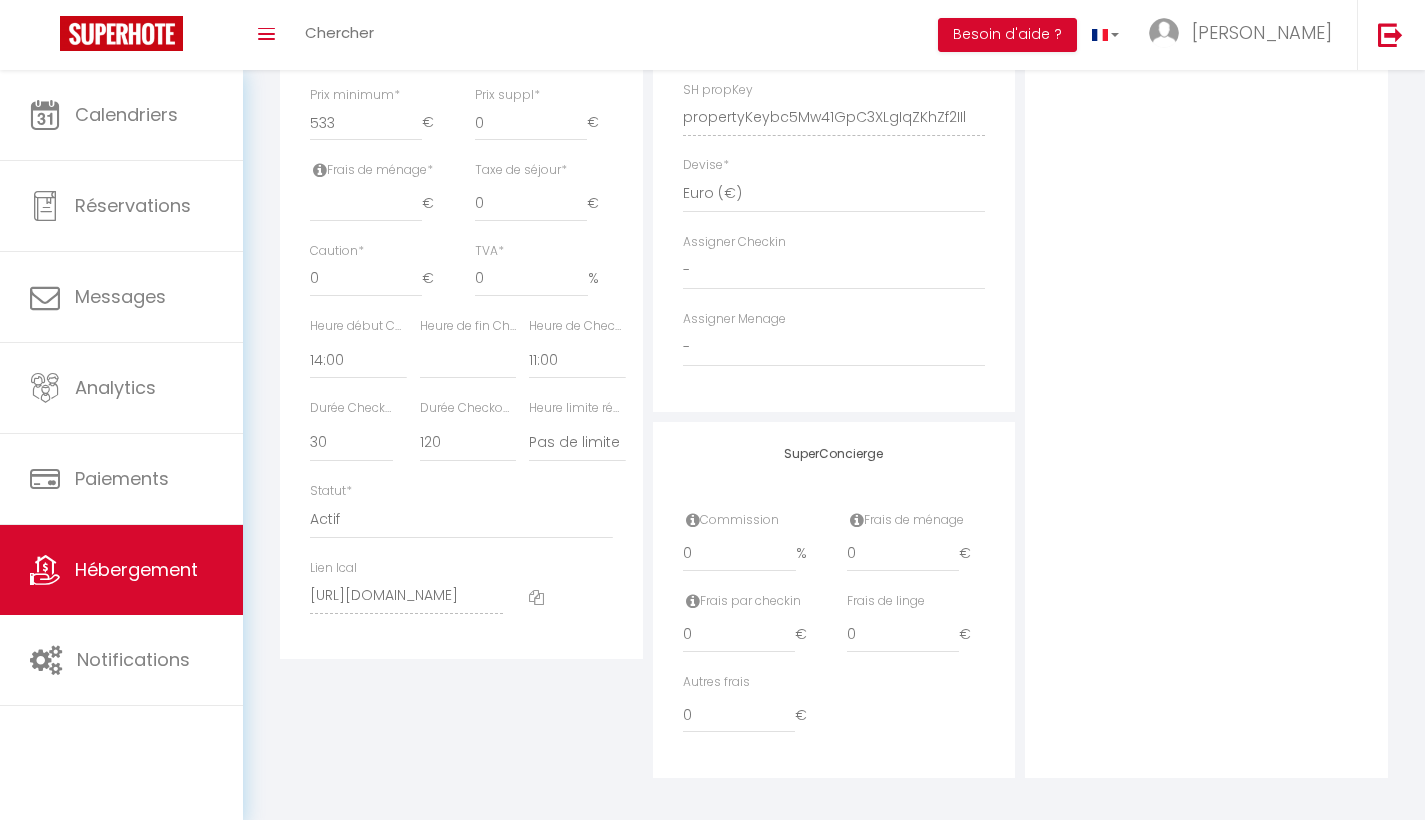 scroll, scrollTop: 907, scrollLeft: 0, axis: vertical 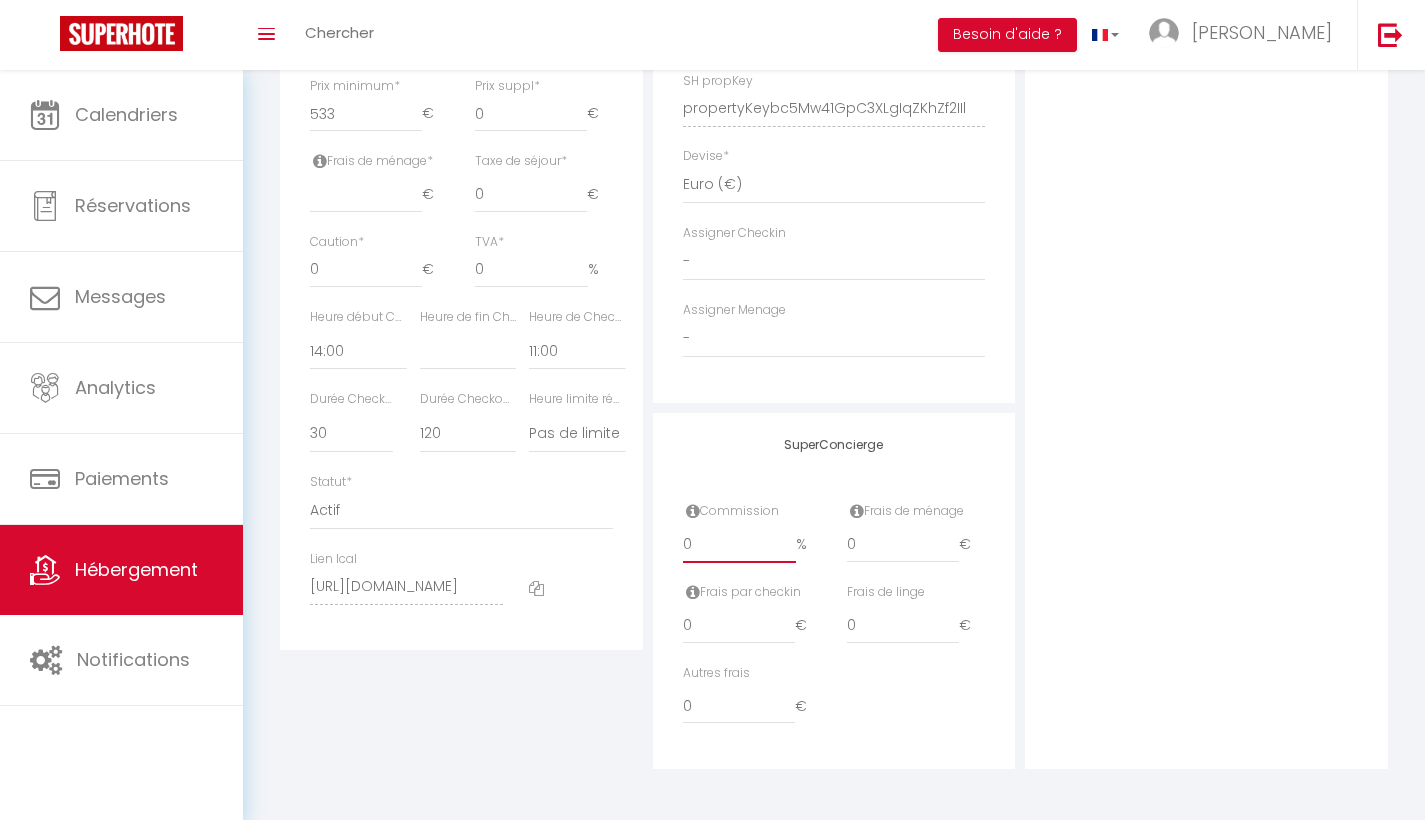 click on "0" at bounding box center (739, 545) 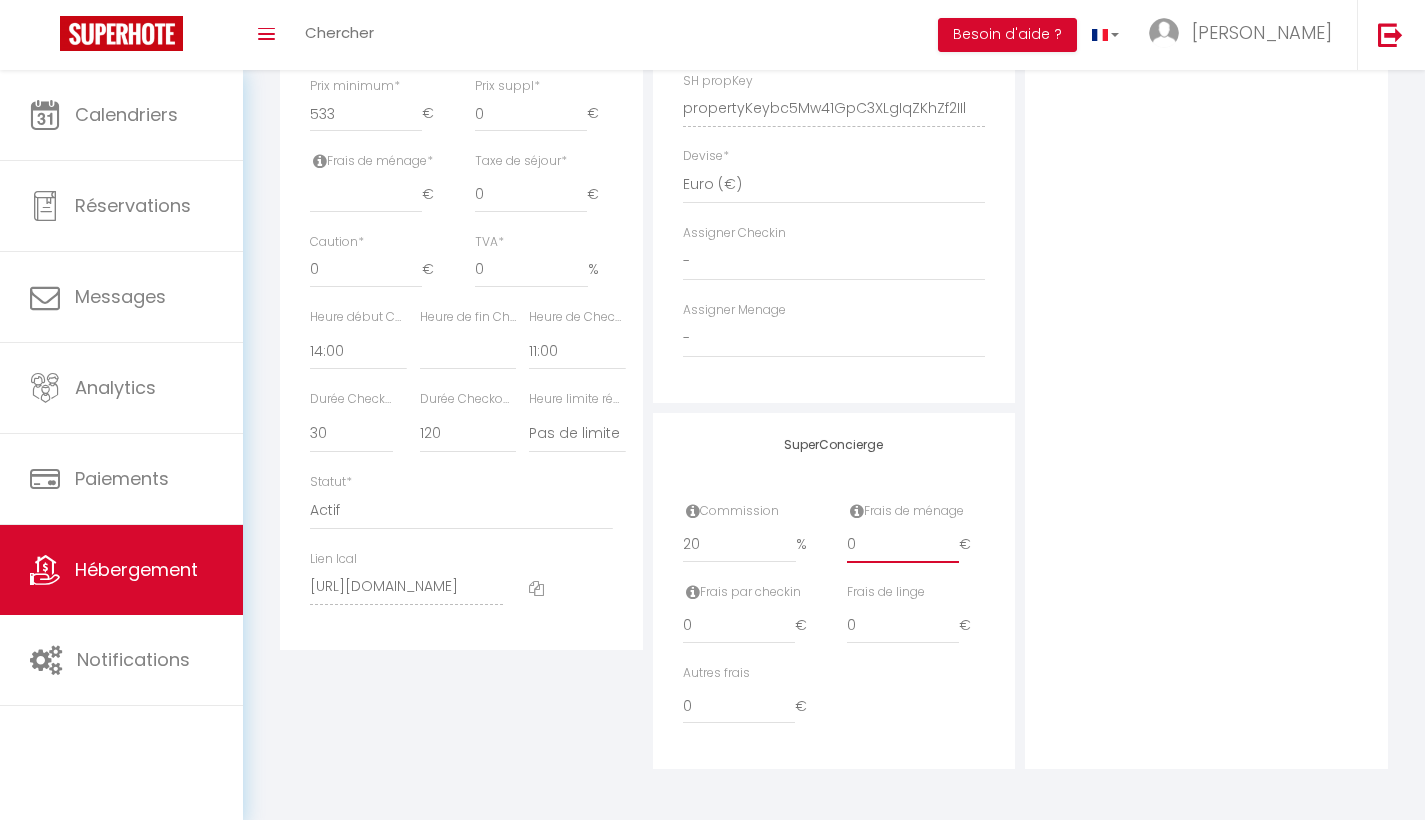 click on "0" at bounding box center [903, 545] 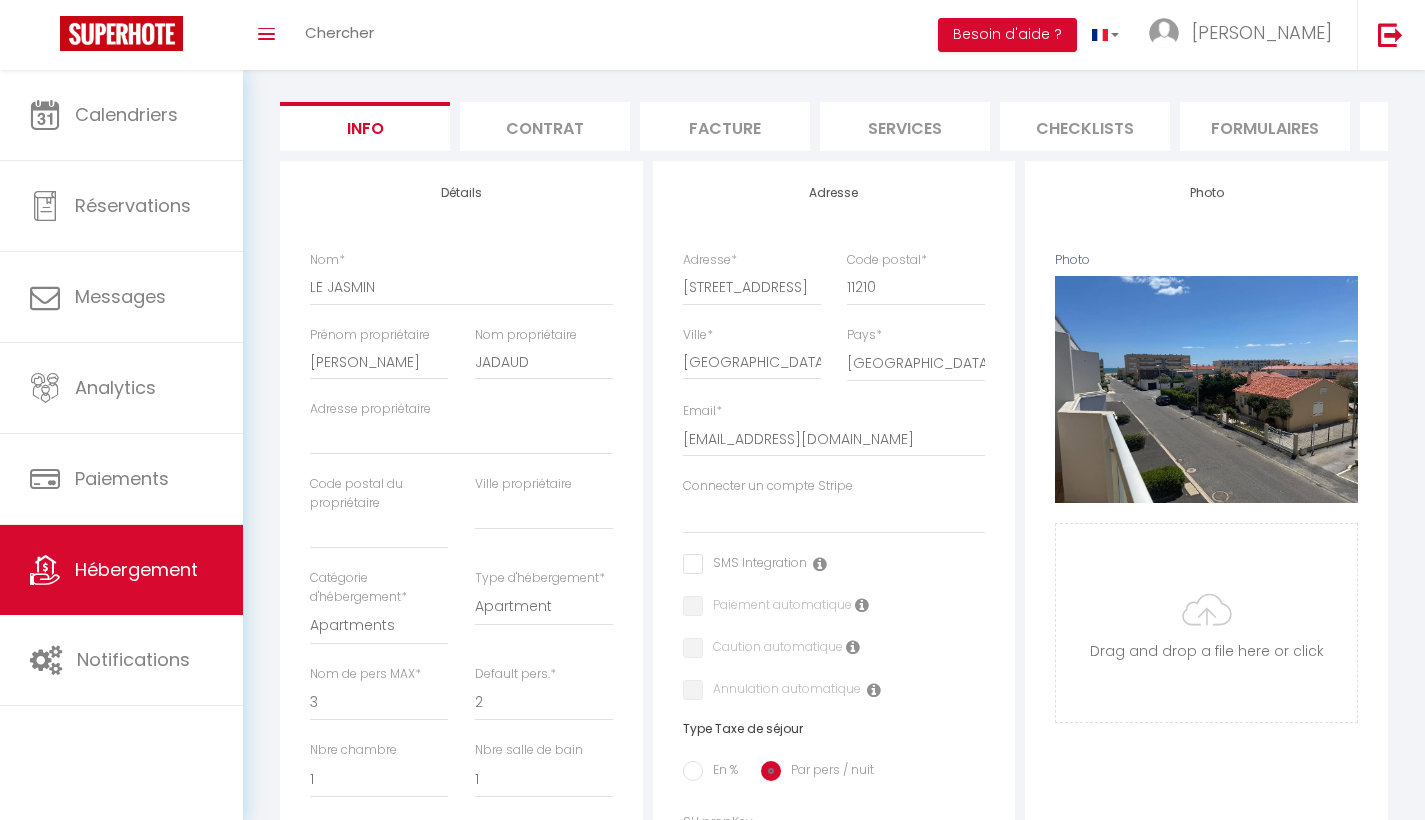 scroll, scrollTop: 158, scrollLeft: 0, axis: vertical 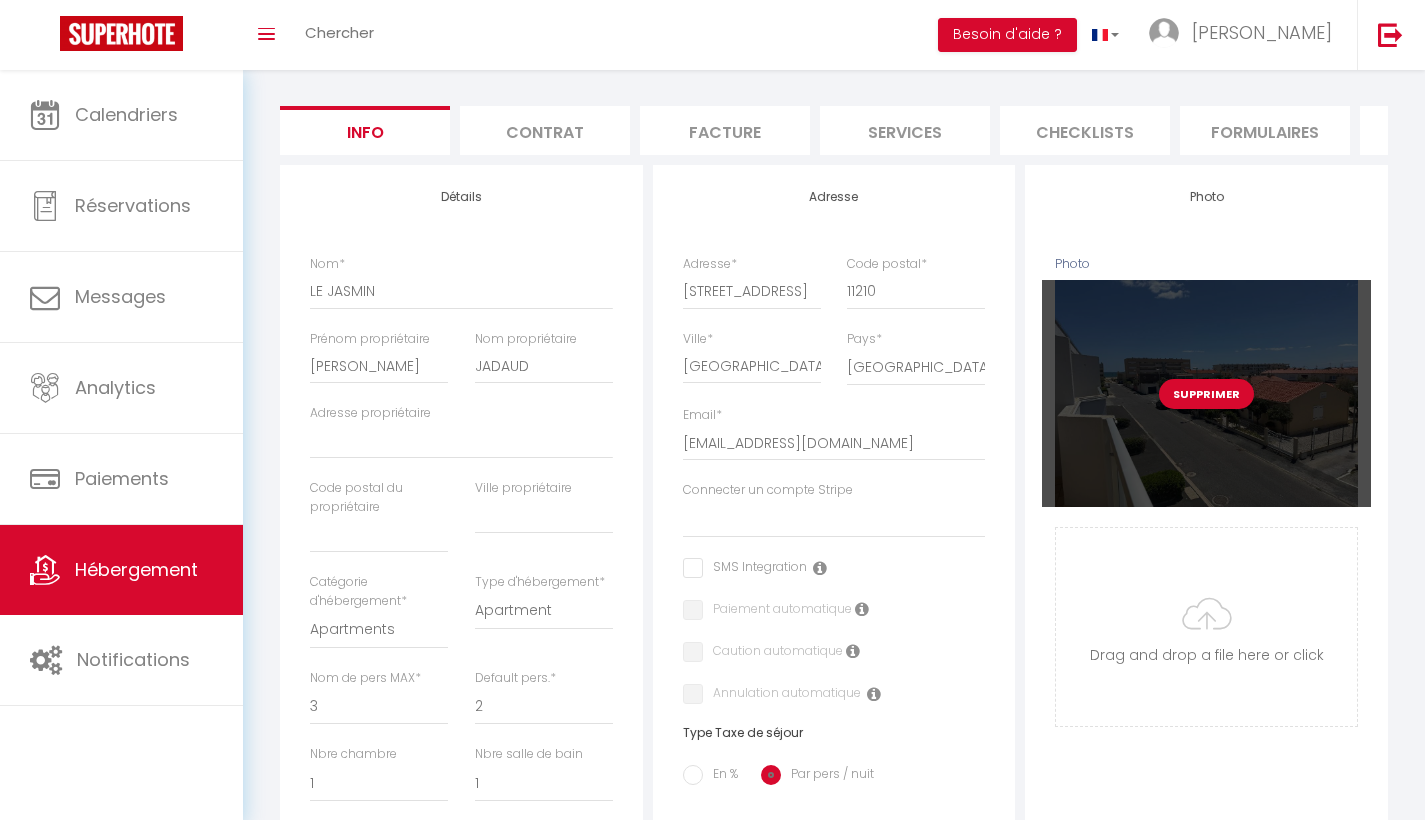 drag, startPoint x: 1143, startPoint y: 648, endPoint x: 1121, endPoint y: 383, distance: 265.91165 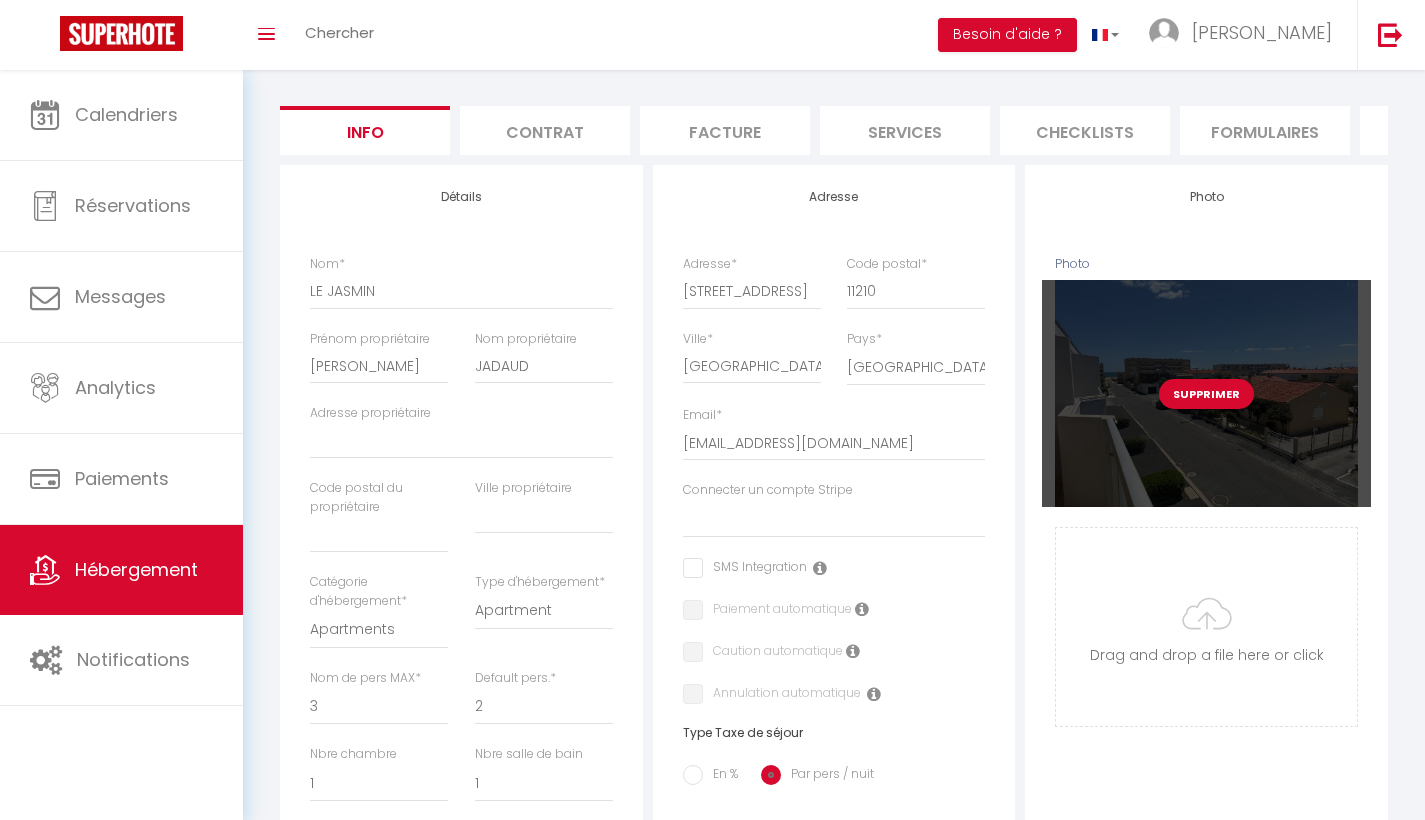 click on "Supprimer" at bounding box center (1206, 394) 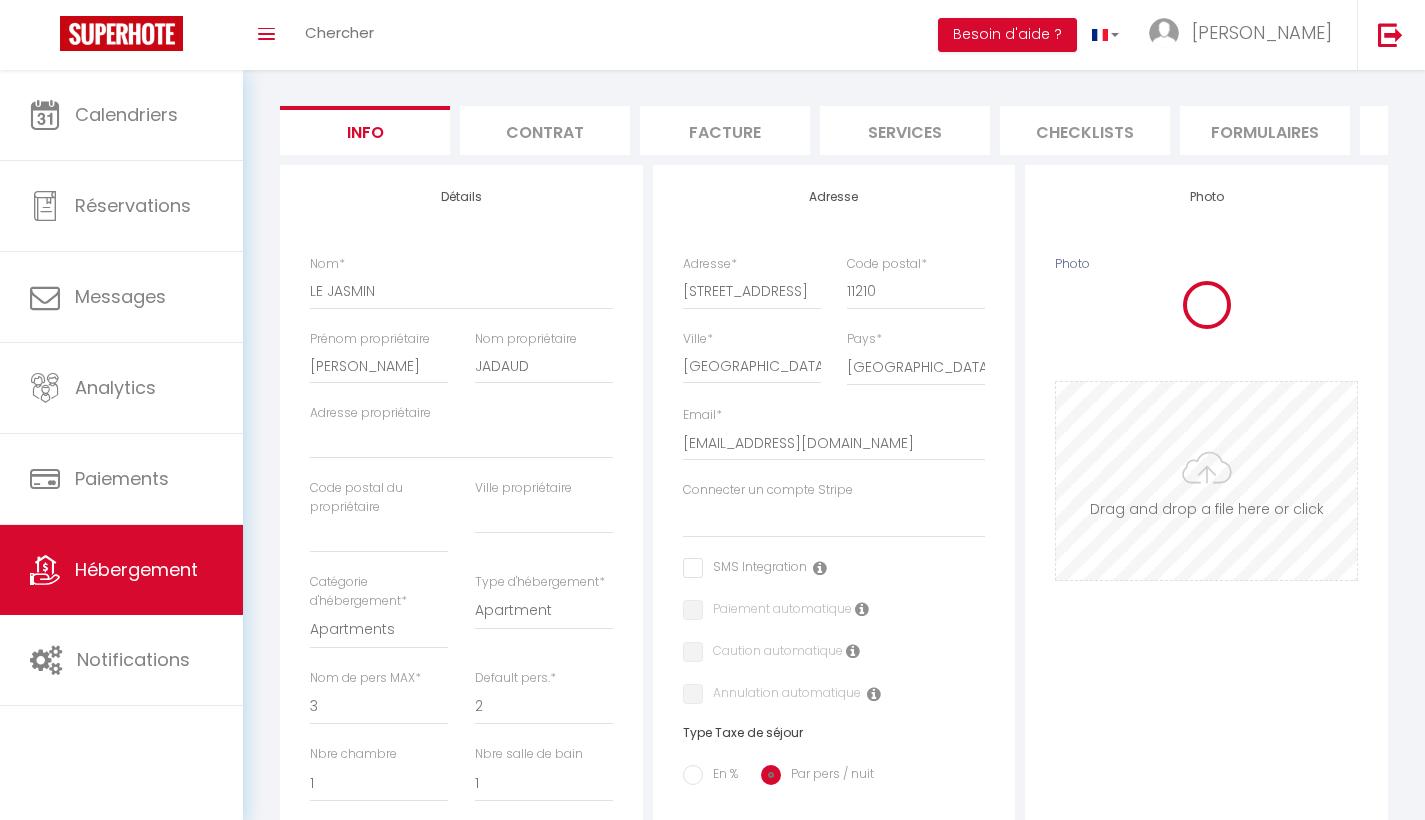 click on "Photo" at bounding box center [1206, 481] 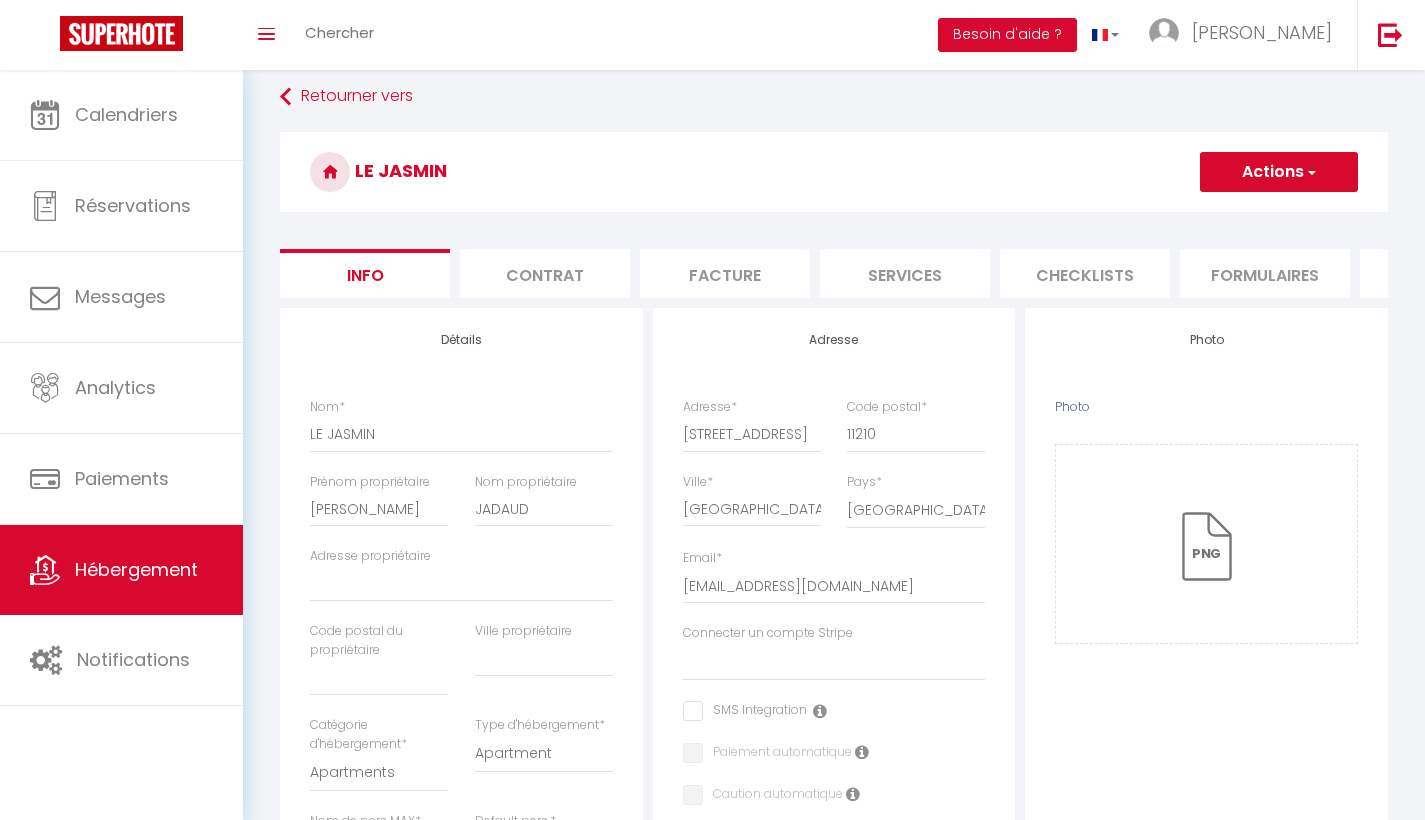 scroll, scrollTop: 0, scrollLeft: 0, axis: both 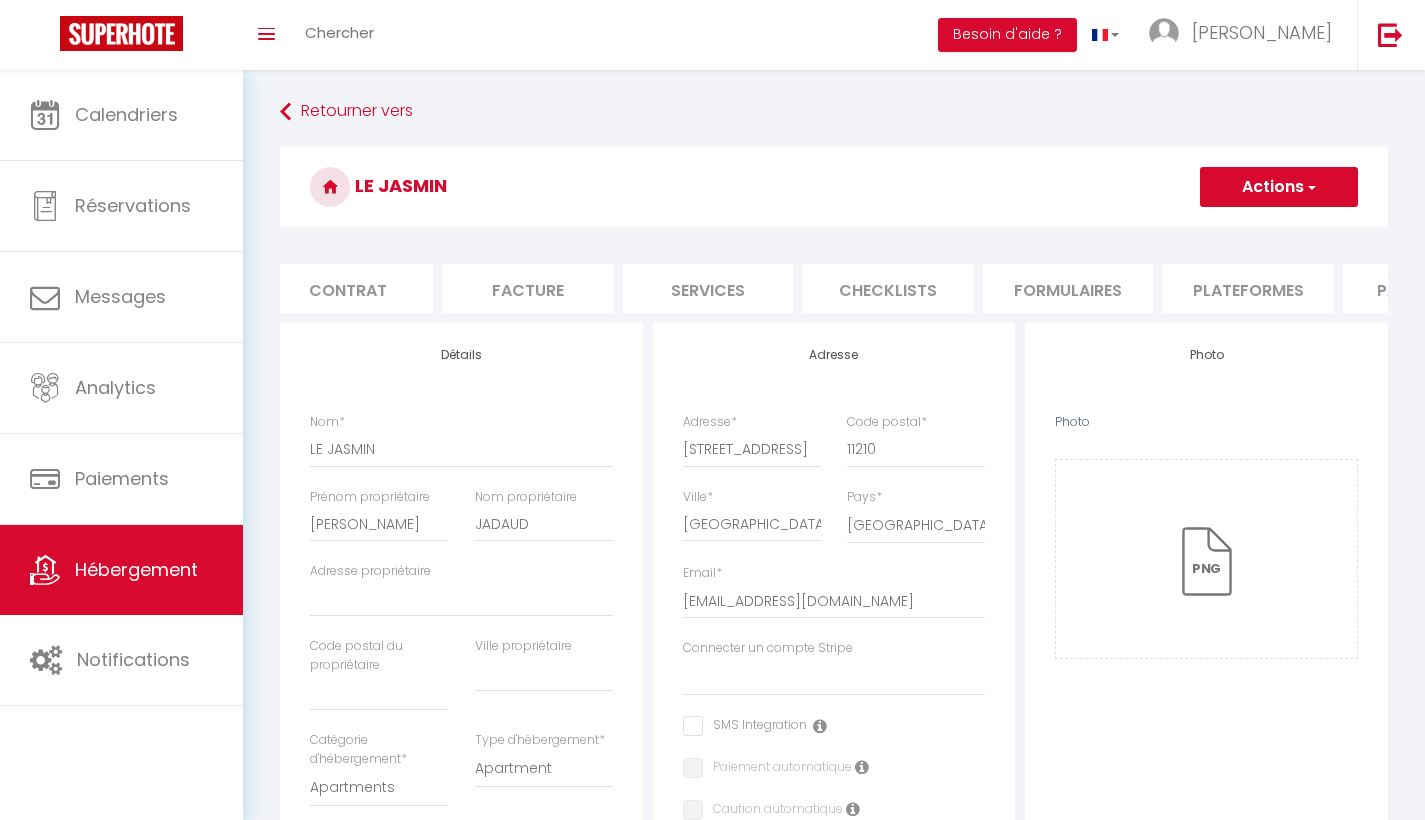 click on "Checklists" at bounding box center [888, 288] 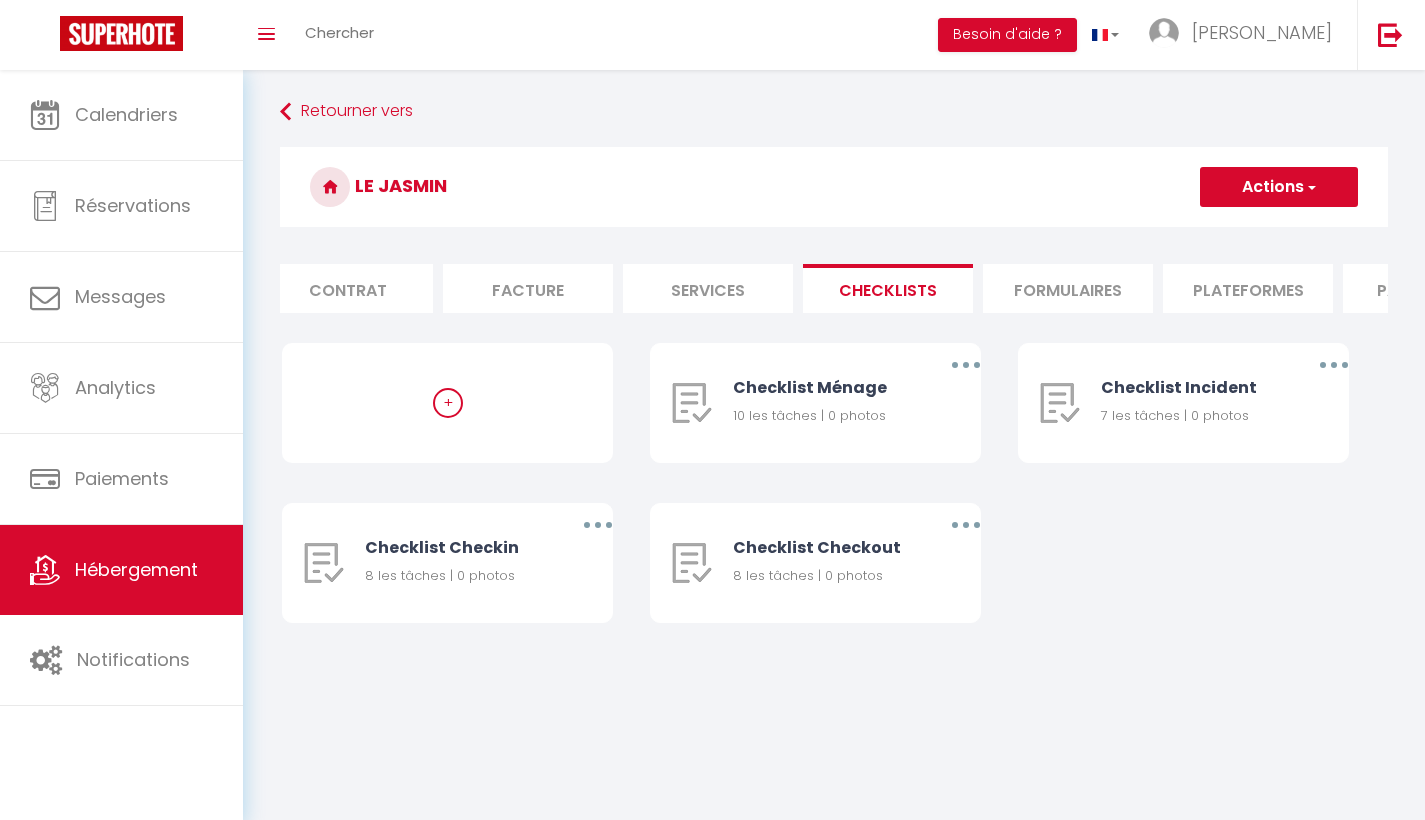 click on "Actions" at bounding box center (1279, 187) 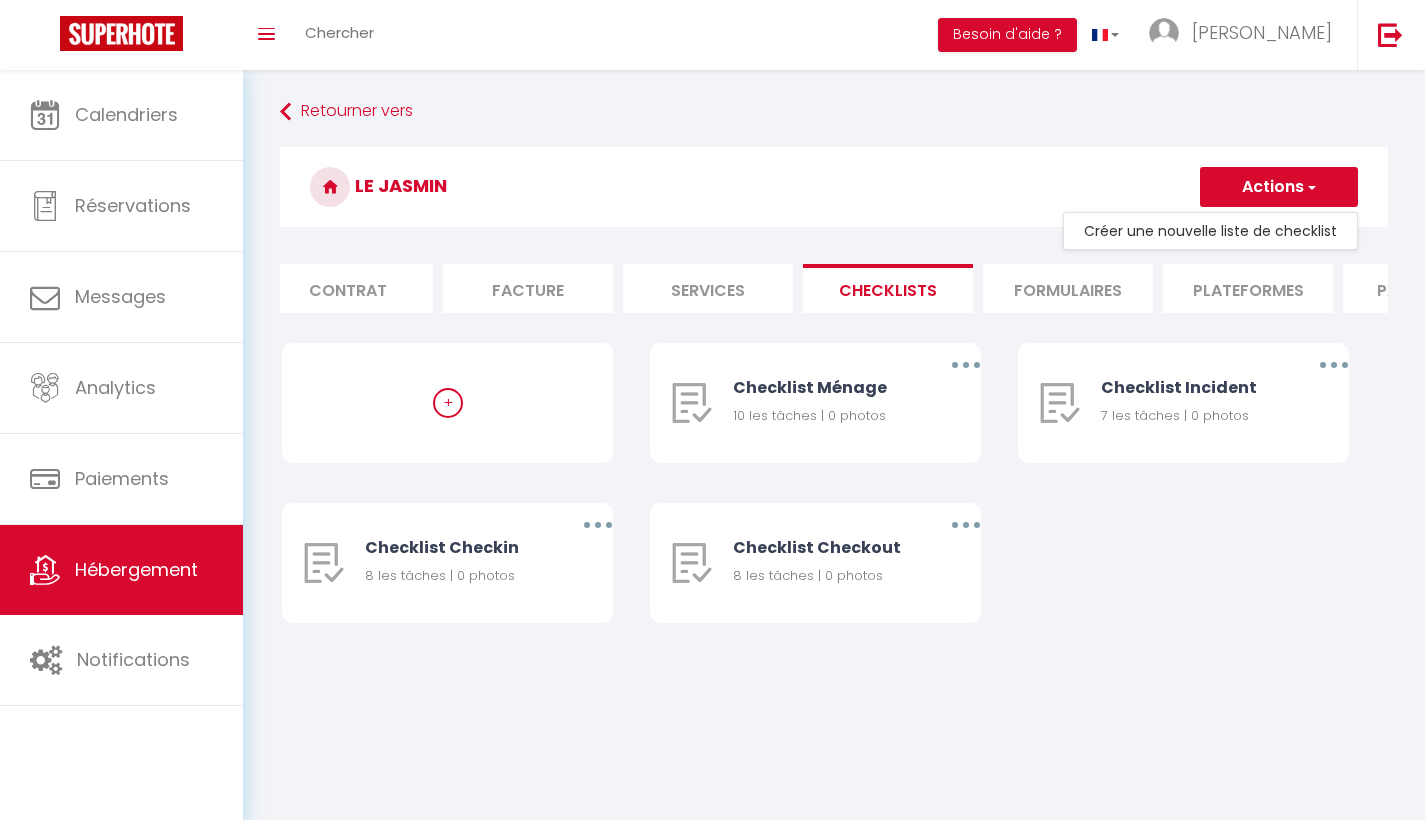 click on "LE JASMIN" at bounding box center [834, 187] 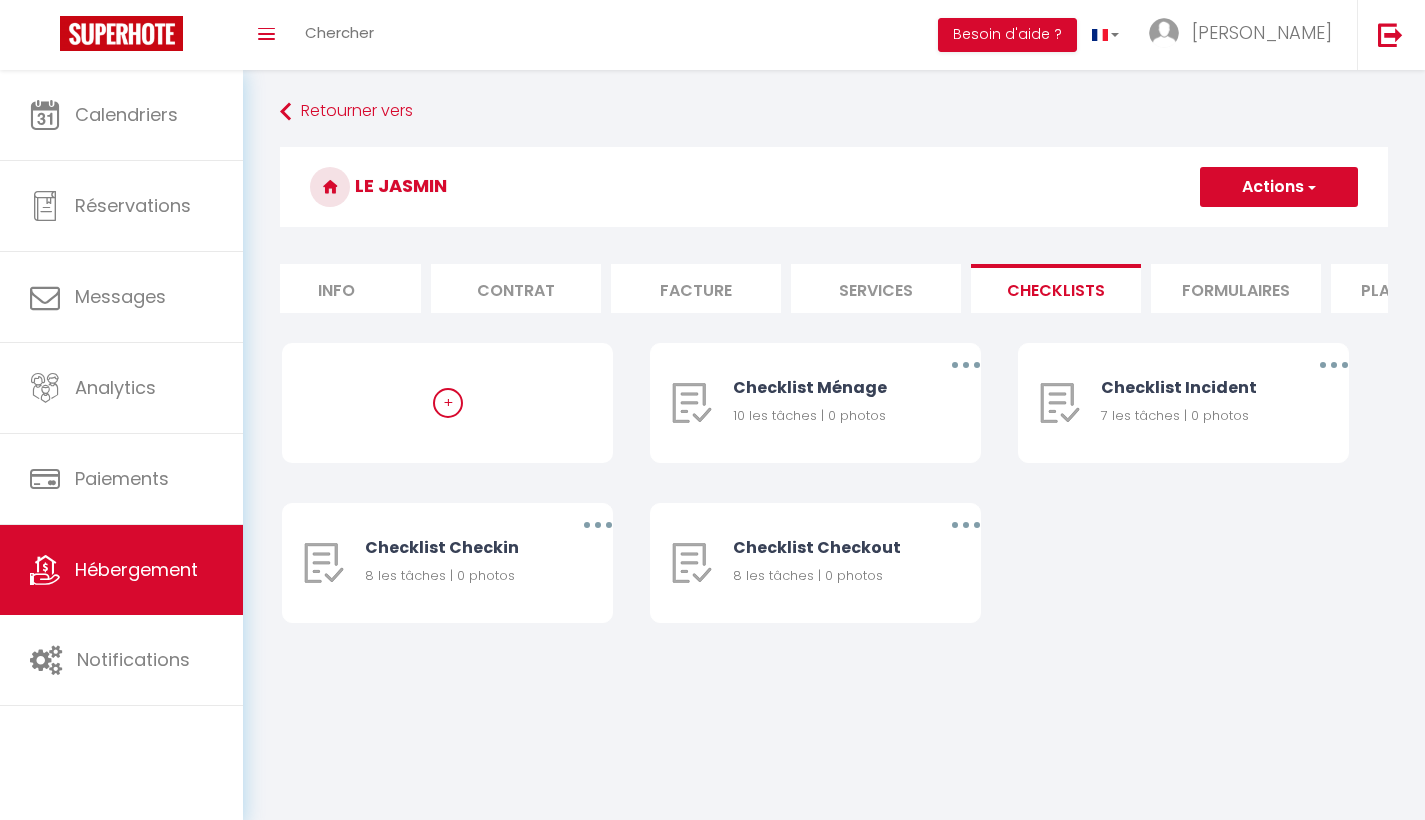 scroll, scrollTop: 0, scrollLeft: 0, axis: both 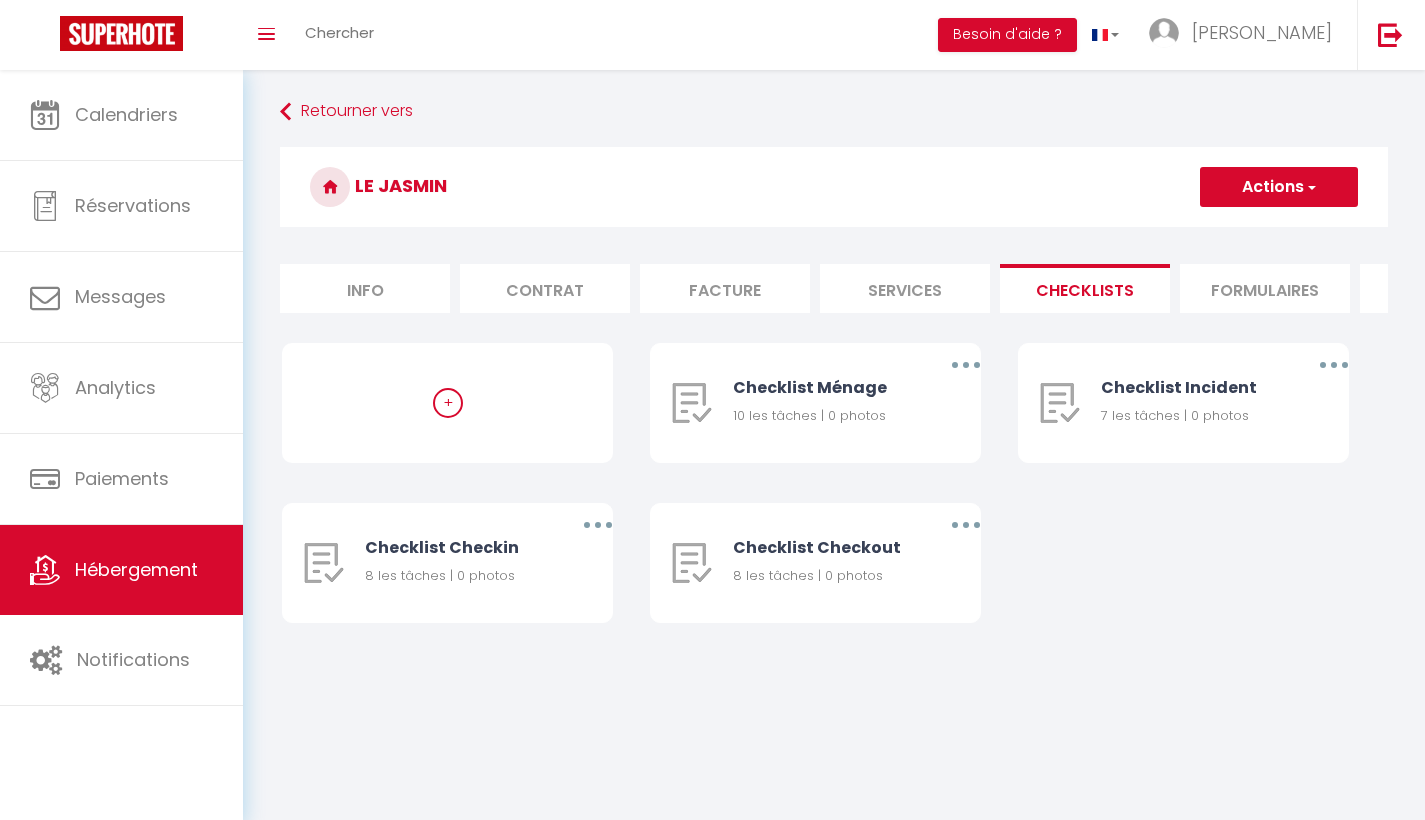 click on "Info" at bounding box center [365, 288] 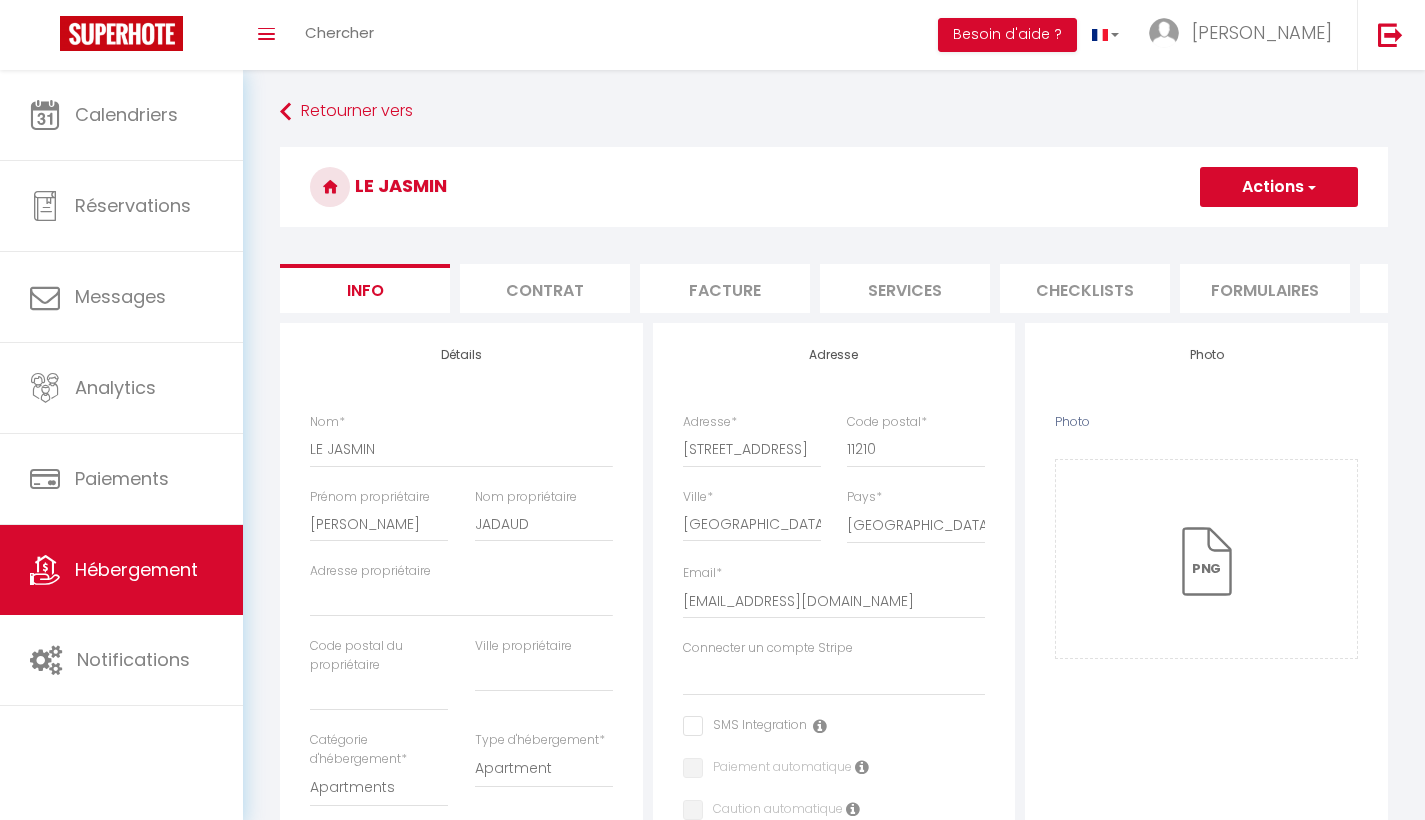 click on "Actions" at bounding box center [1279, 187] 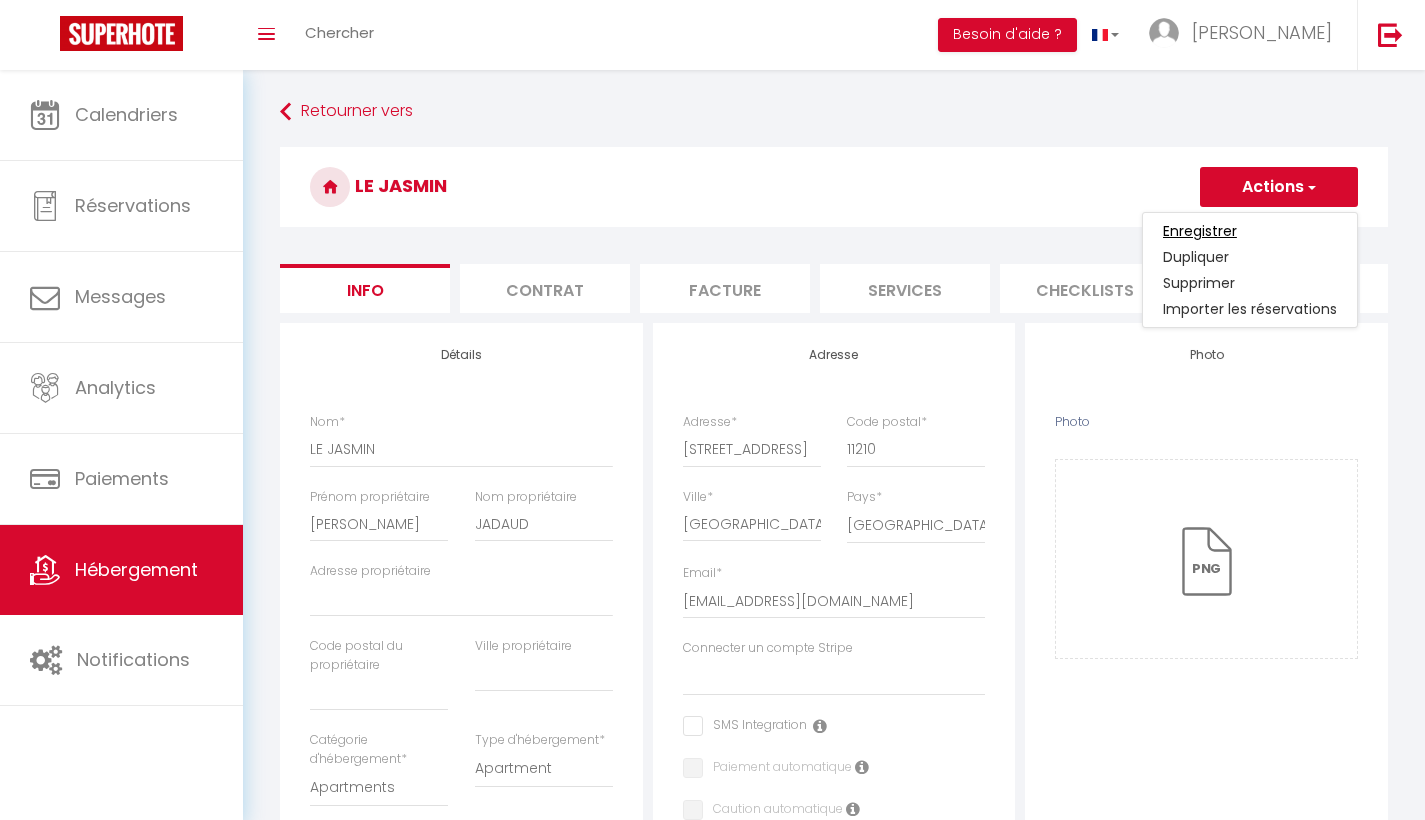 click on "Enregistrer" at bounding box center [1200, 231] 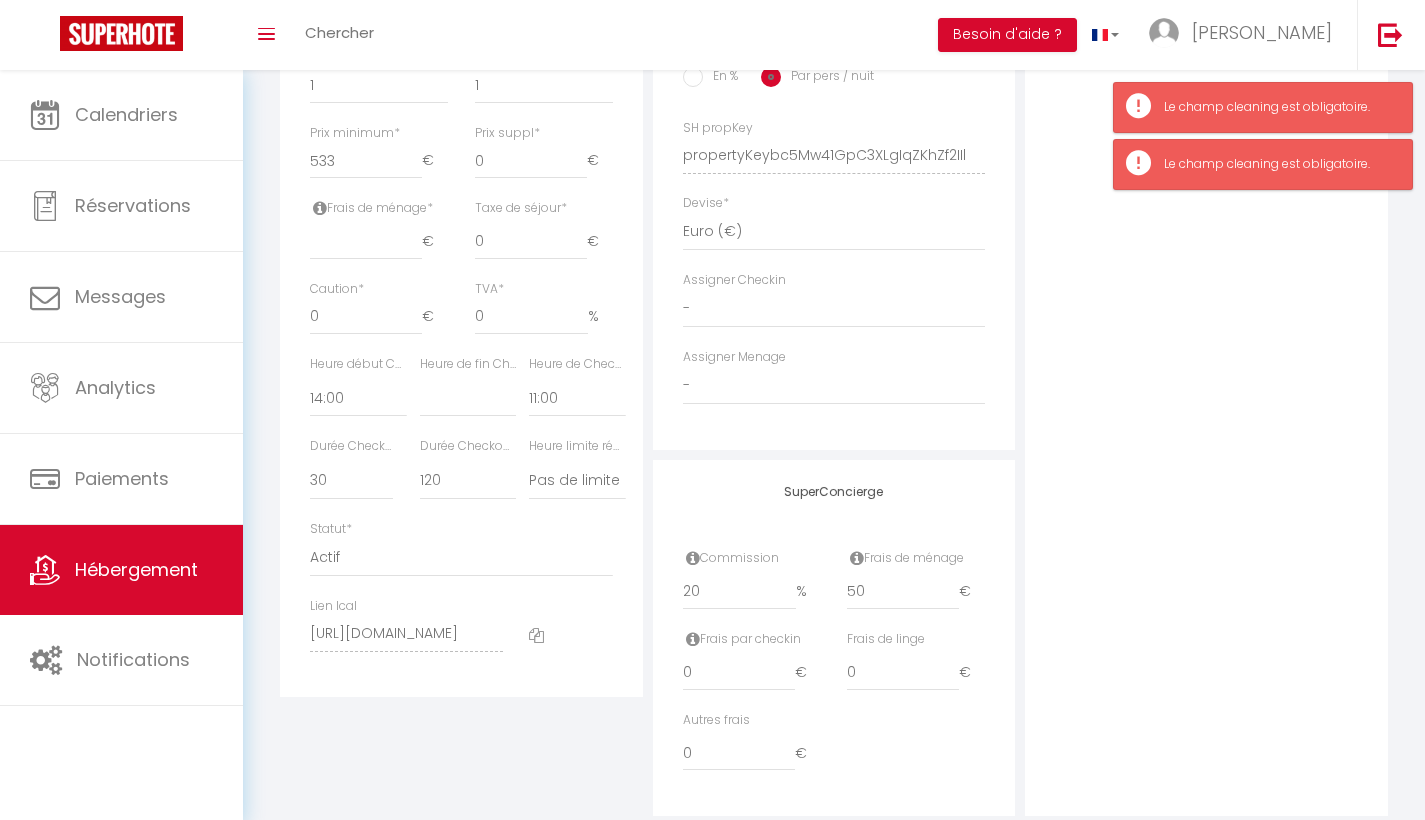 scroll, scrollTop: 907, scrollLeft: 0, axis: vertical 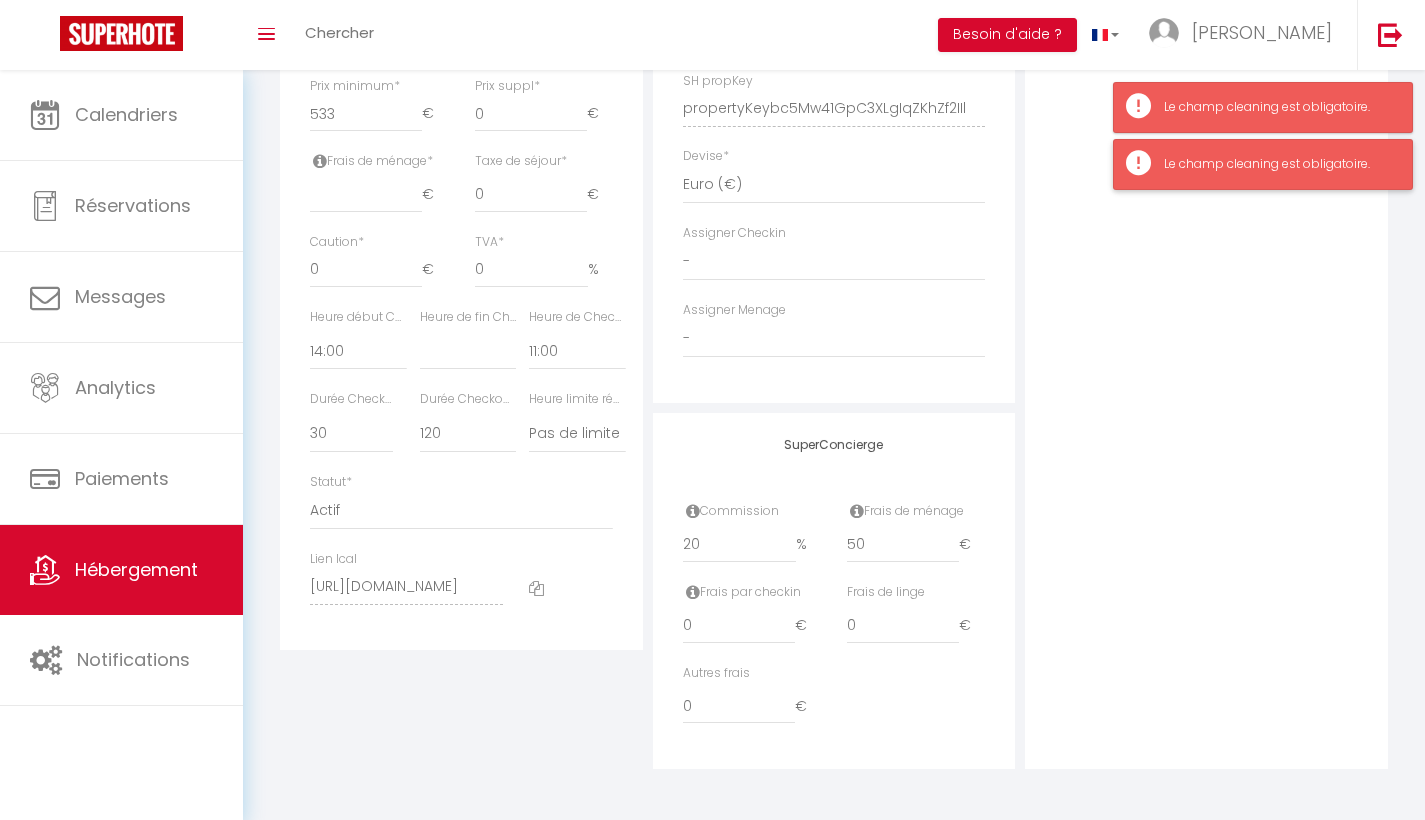 click on "Le champ cleaning est obligatoire." at bounding box center (1263, 164) 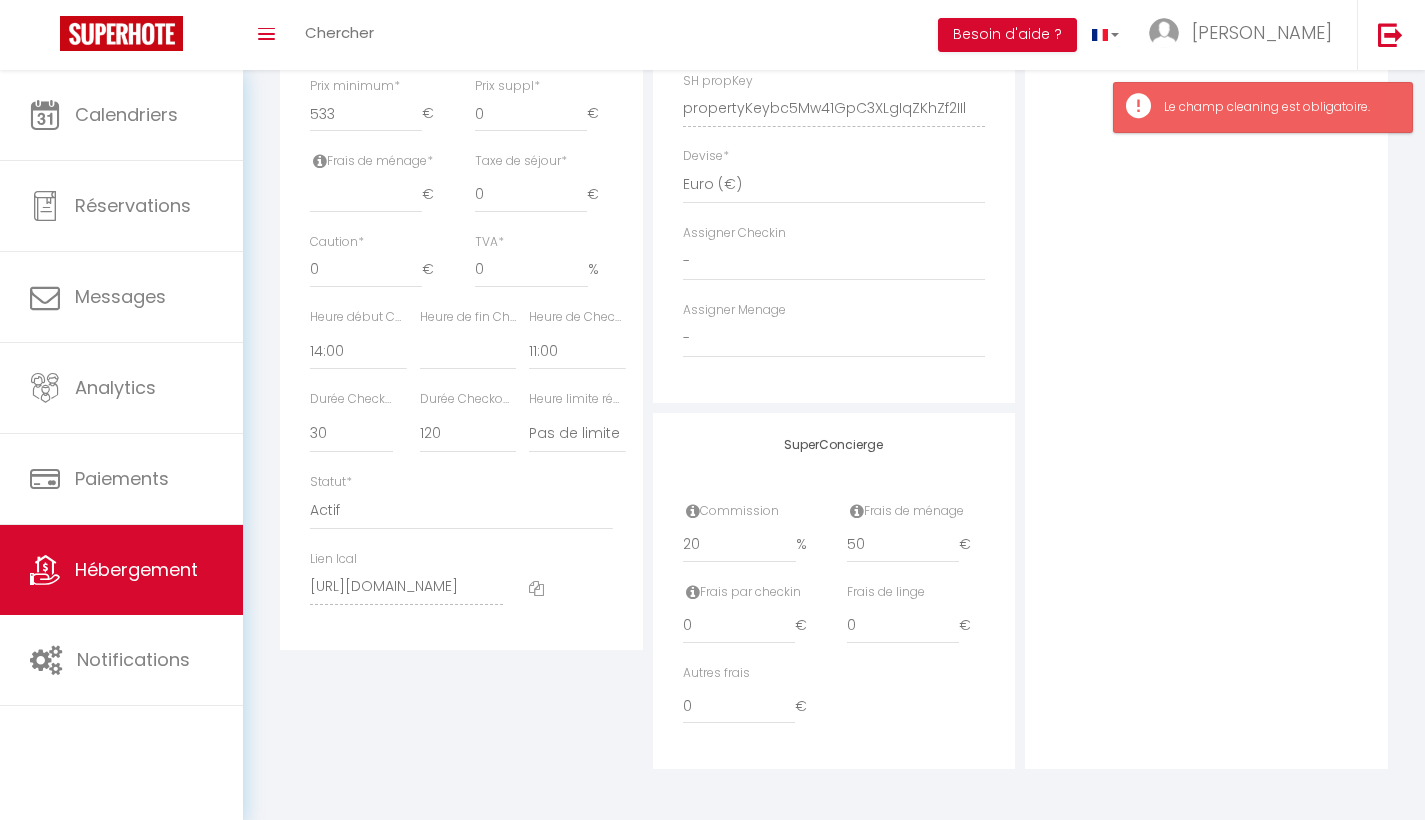 click on "Photo
Photo
Drag and drop a file here or click Ooops, something wrong appended. Remove png   Montage photo bleu et crème de voyage  de projets de vacances Collage photo 4.PNG Drag and drop or click to replace" at bounding box center [1206, 94] 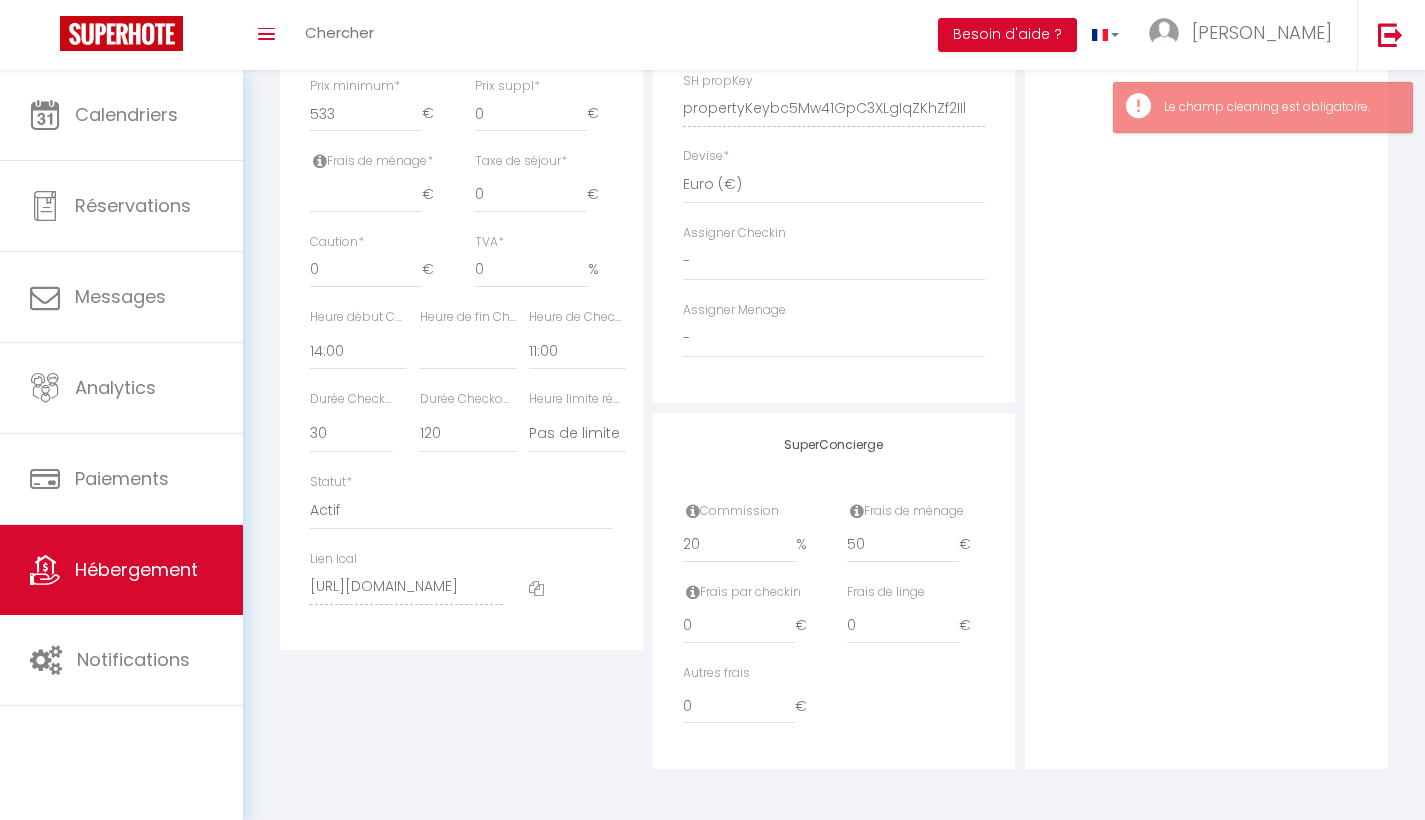 click on "Photo
Photo
Drag and drop a file here or click Ooops, something wrong appended. Remove png   Montage photo bleu et crème de voyage  de projets de vacances Collage photo 4.PNG Drag and drop or click to replace" at bounding box center [1206, 94] 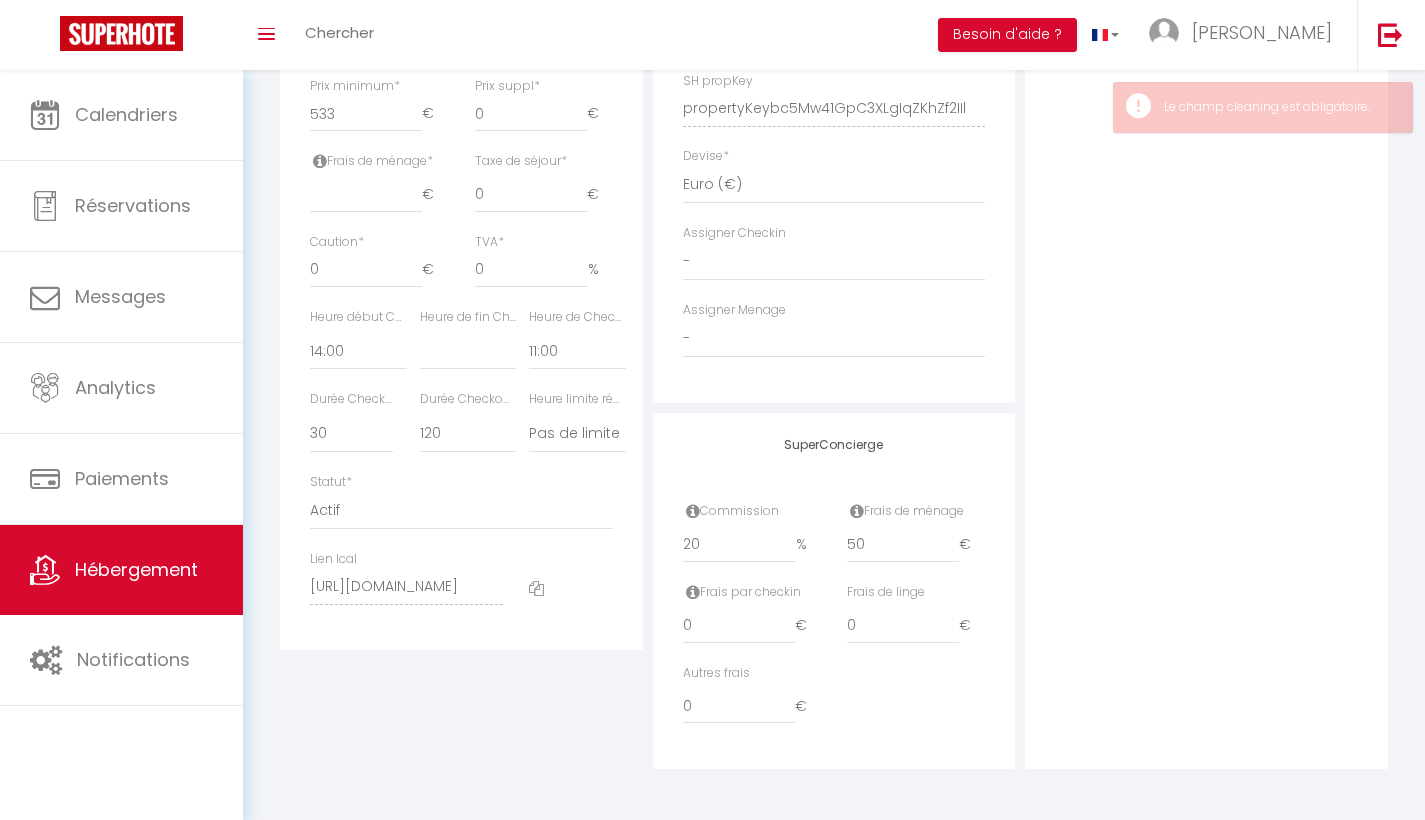 click on "Photo
Photo
Drag and drop a file here or click Ooops, something wrong appended. Remove png   Montage photo bleu et crème de voyage  de projets de vacances Collage photo 4.PNG Drag and drop or click to replace" at bounding box center [1206, 94] 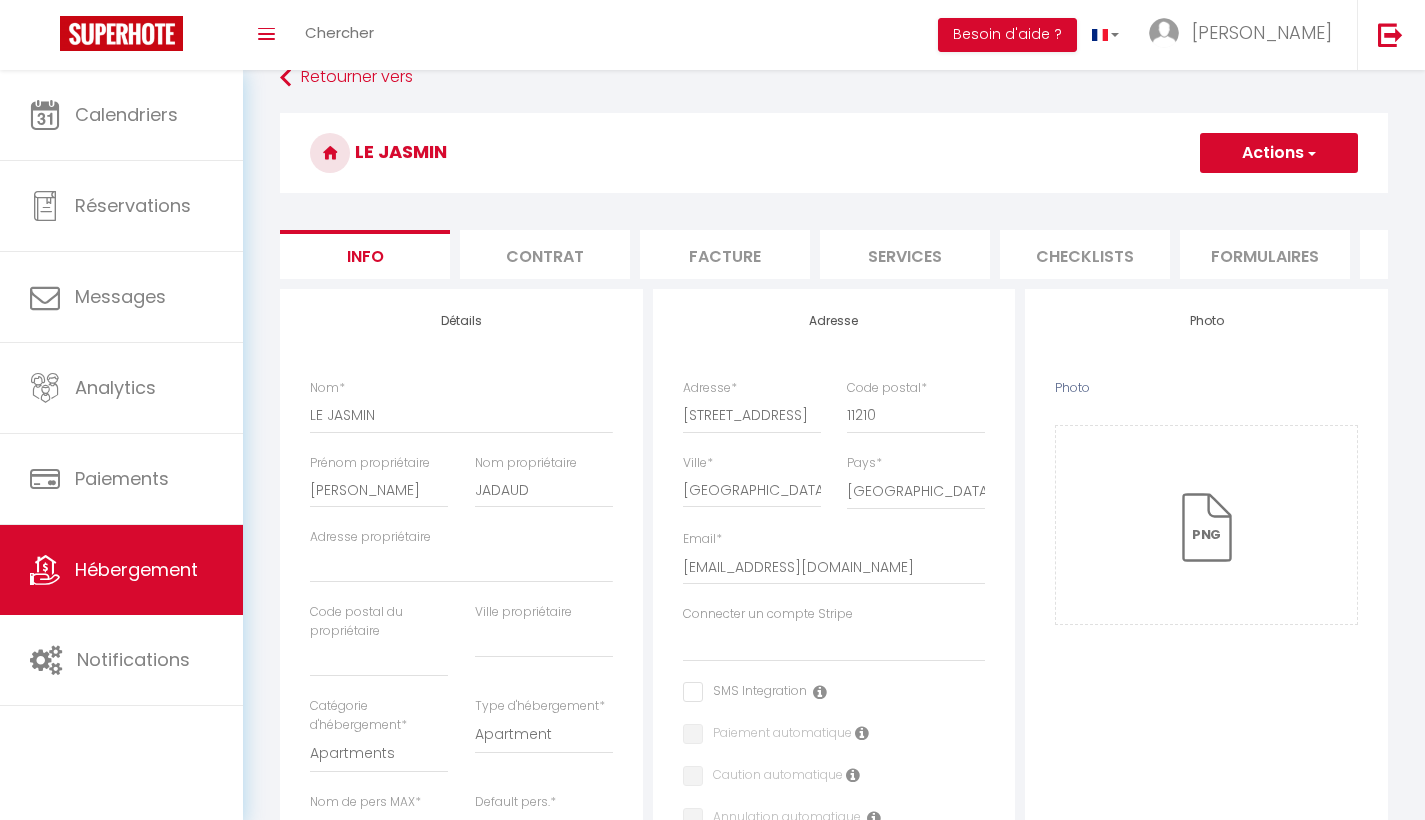scroll, scrollTop: 29, scrollLeft: 0, axis: vertical 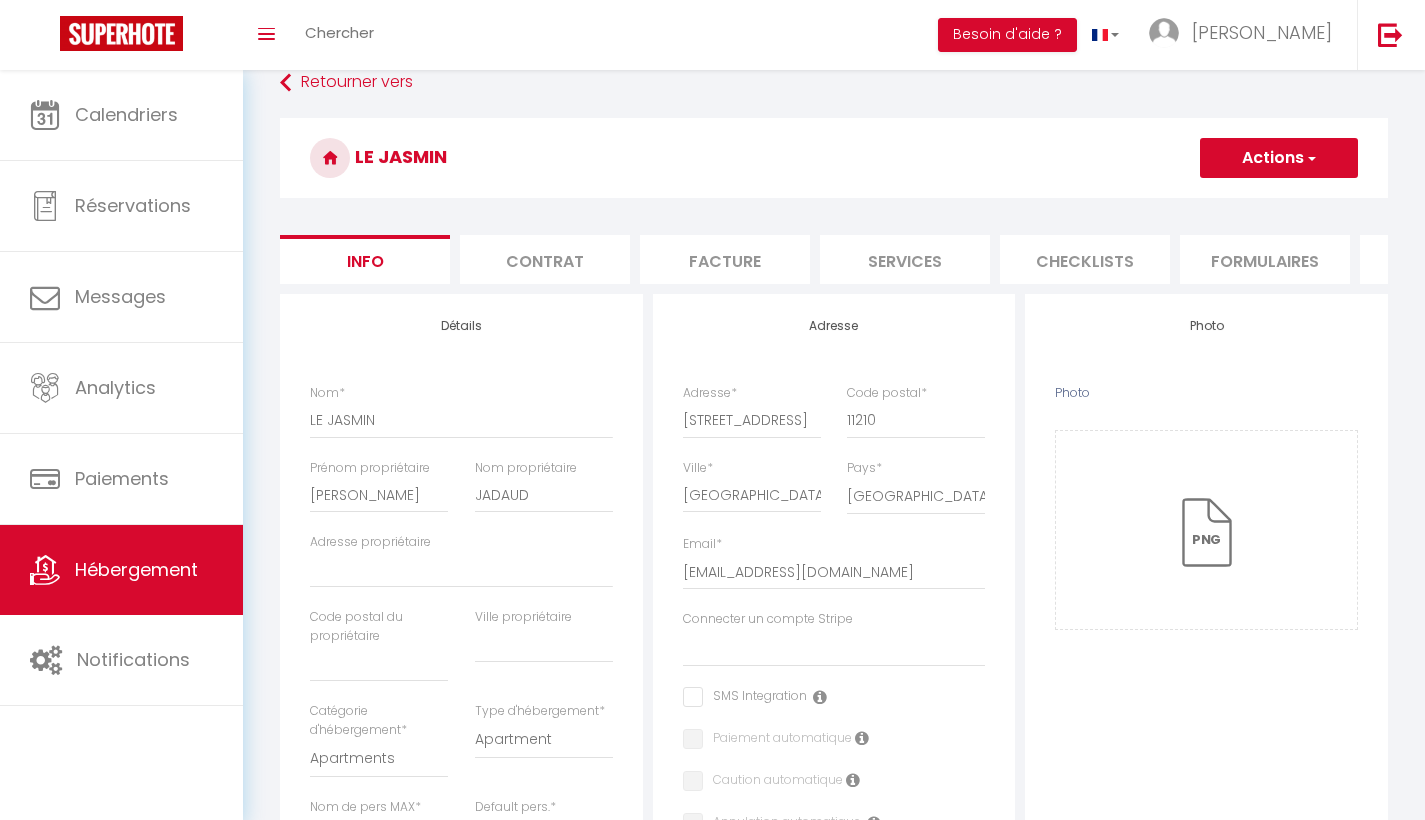 click on "LE JASMIN" at bounding box center [834, 158] 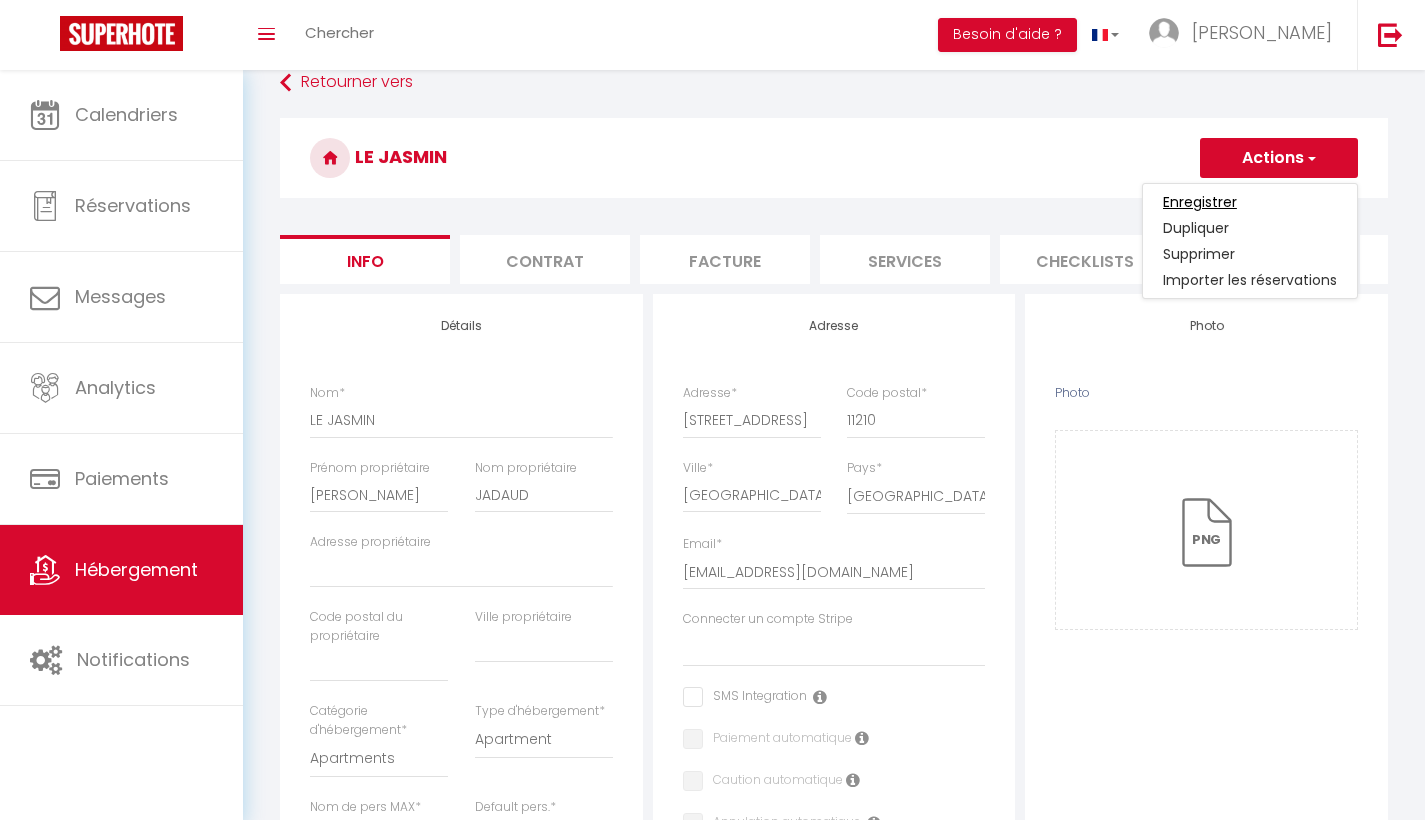 click on "Enregistrer" at bounding box center [1200, 202] 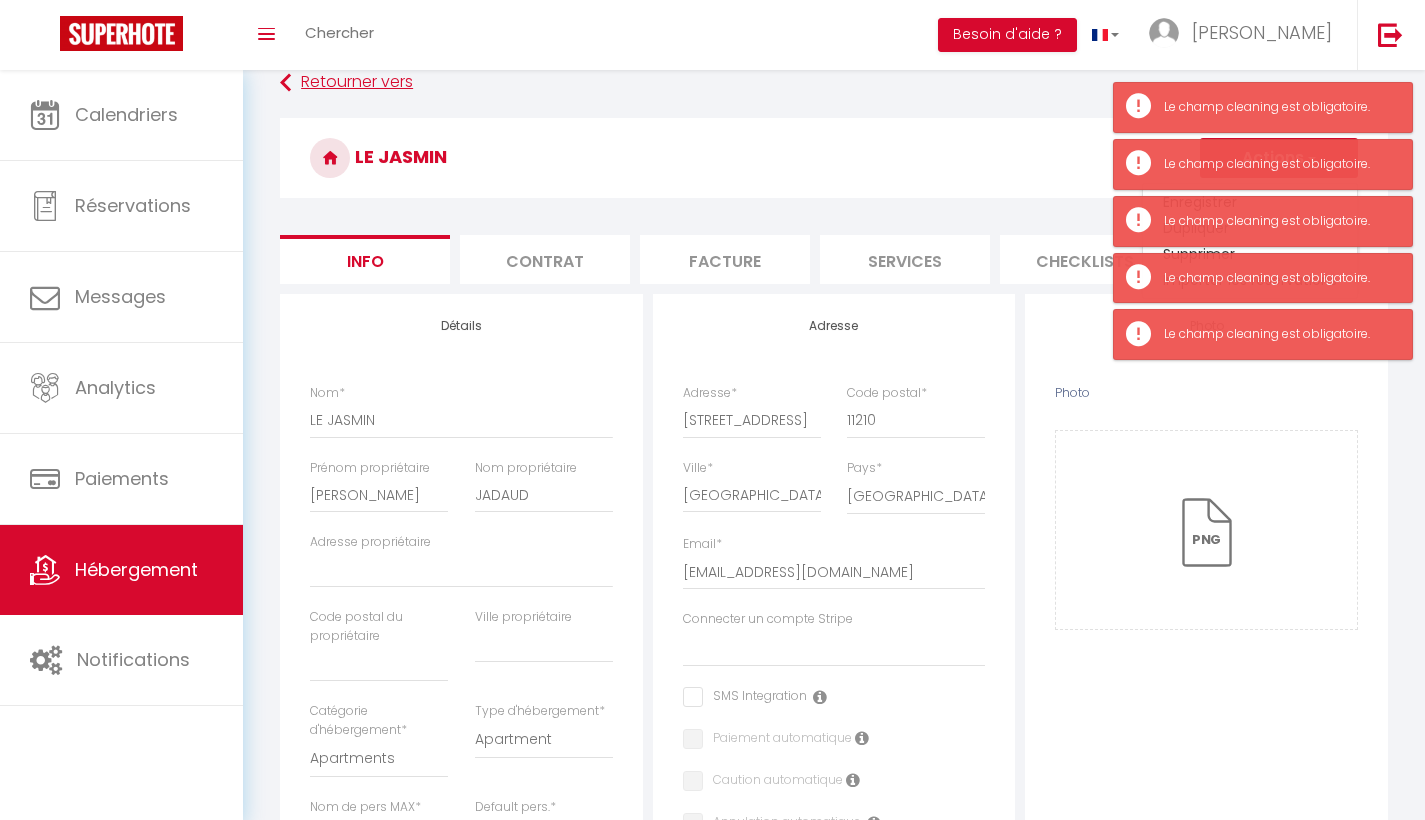 click on "Retourner vers" at bounding box center (834, 83) 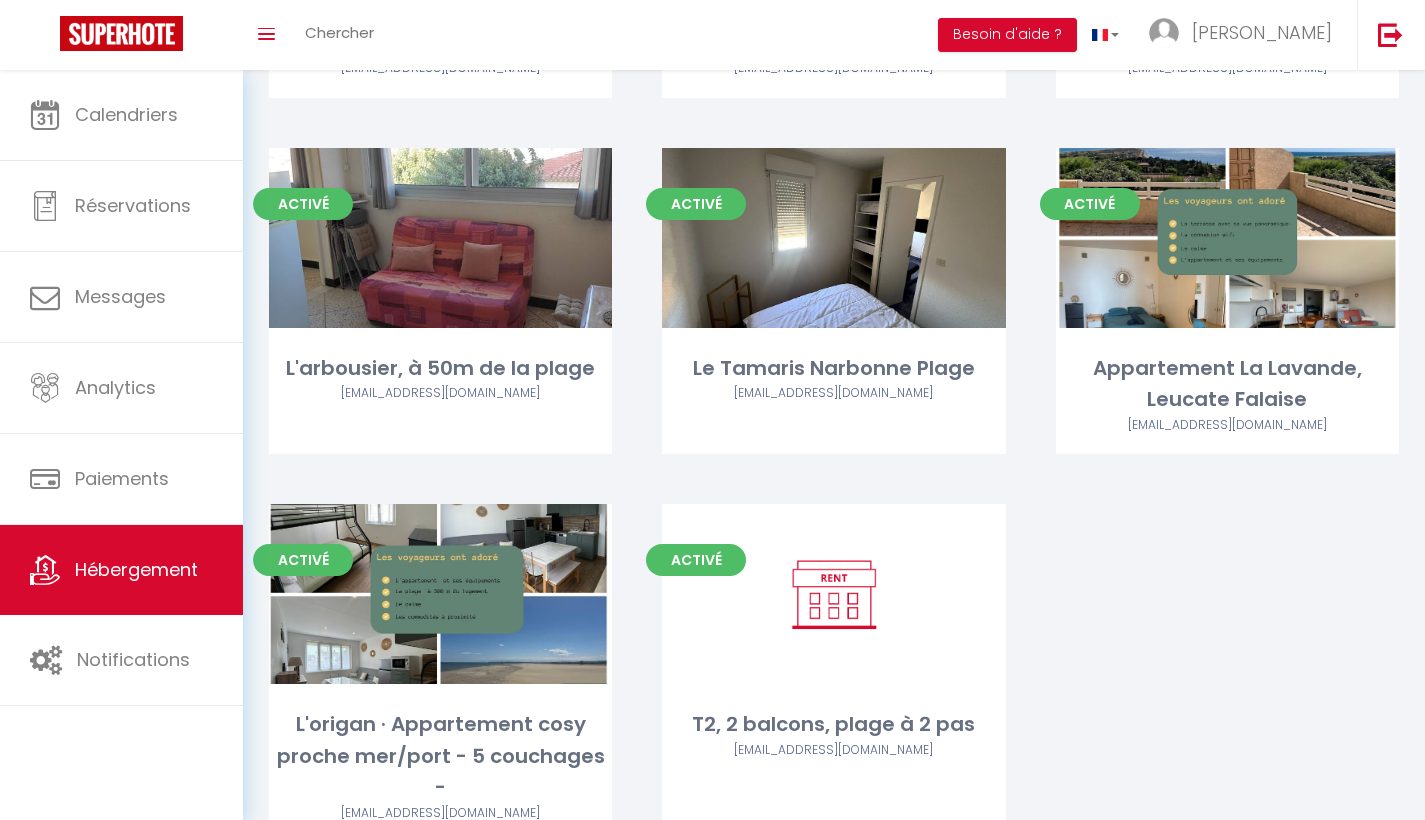 scroll, scrollTop: 779, scrollLeft: 0, axis: vertical 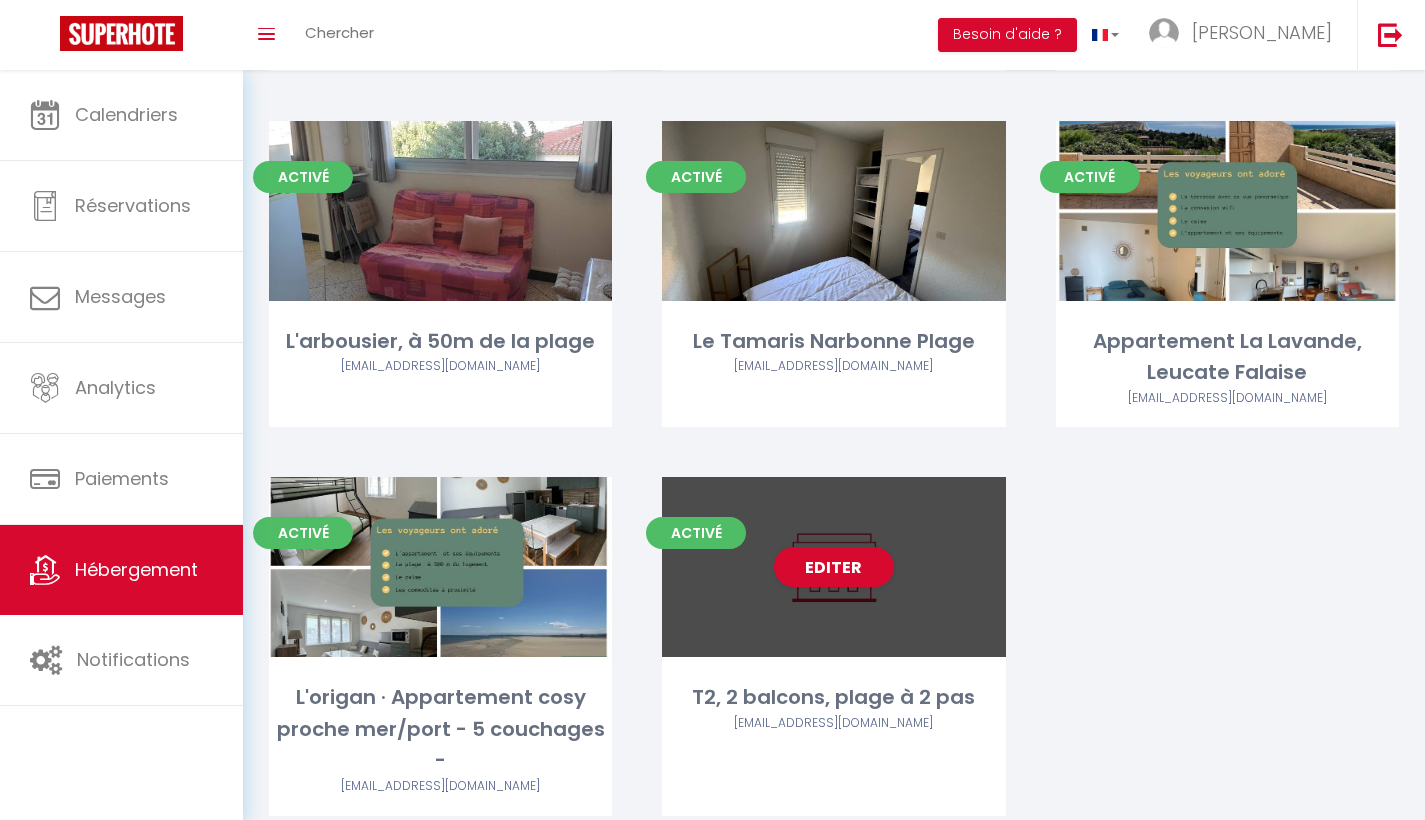 click on "Editer" at bounding box center (833, 567) 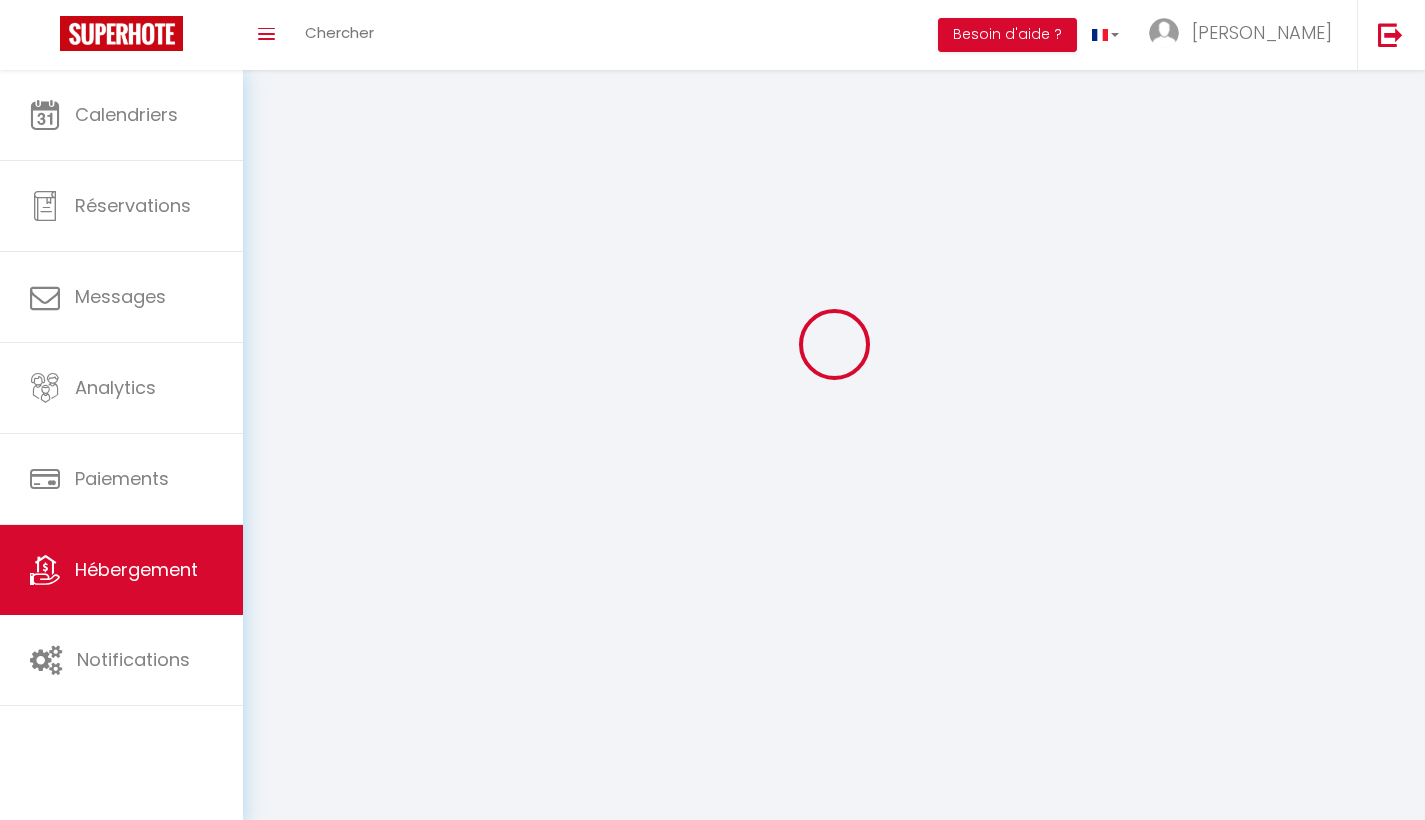 scroll, scrollTop: 0, scrollLeft: 0, axis: both 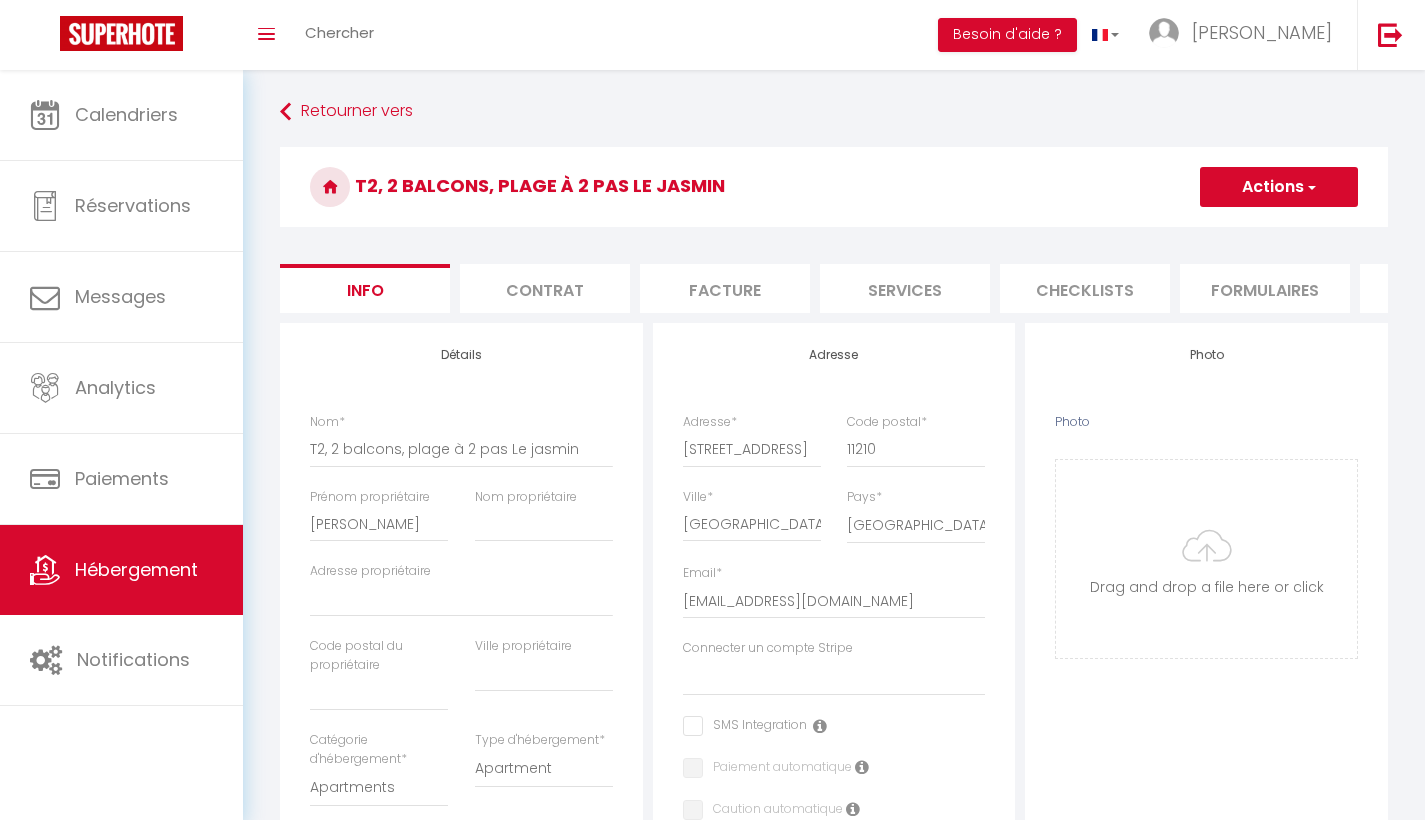 click on "Actions" at bounding box center [1279, 187] 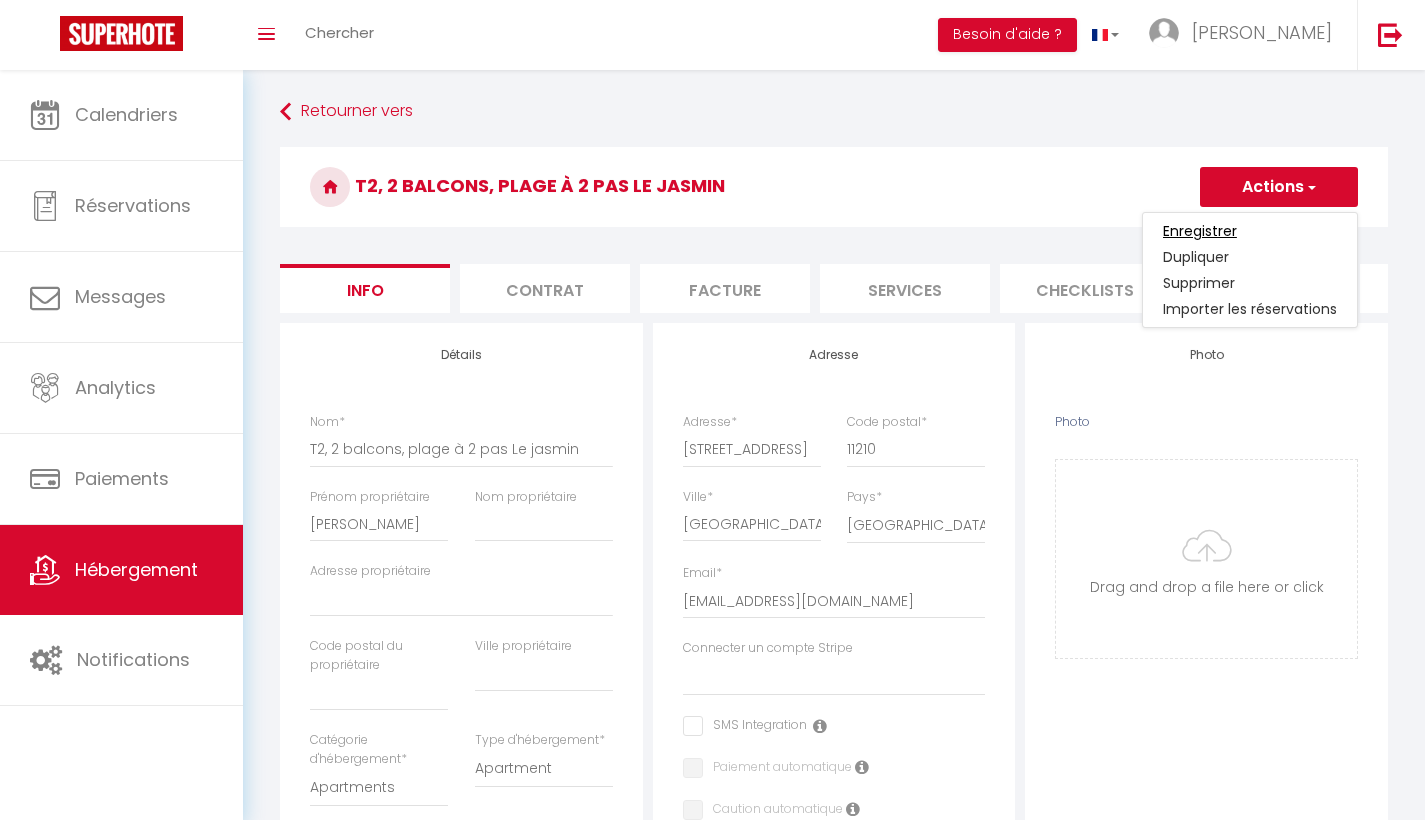 click on "Enregistrer" at bounding box center (1200, 231) 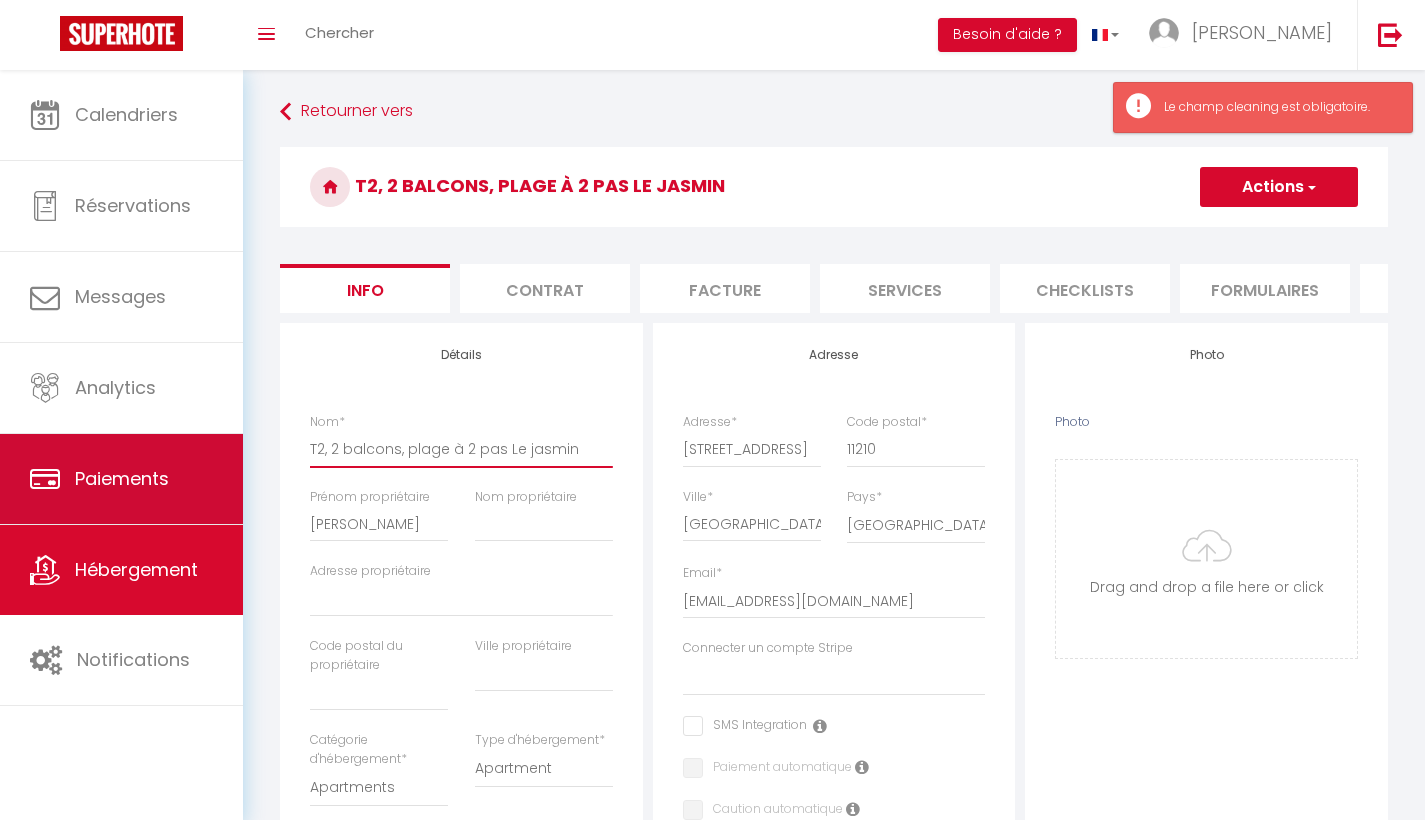 drag, startPoint x: 501, startPoint y: 461, endPoint x: 190, endPoint y: 465, distance: 311.02573 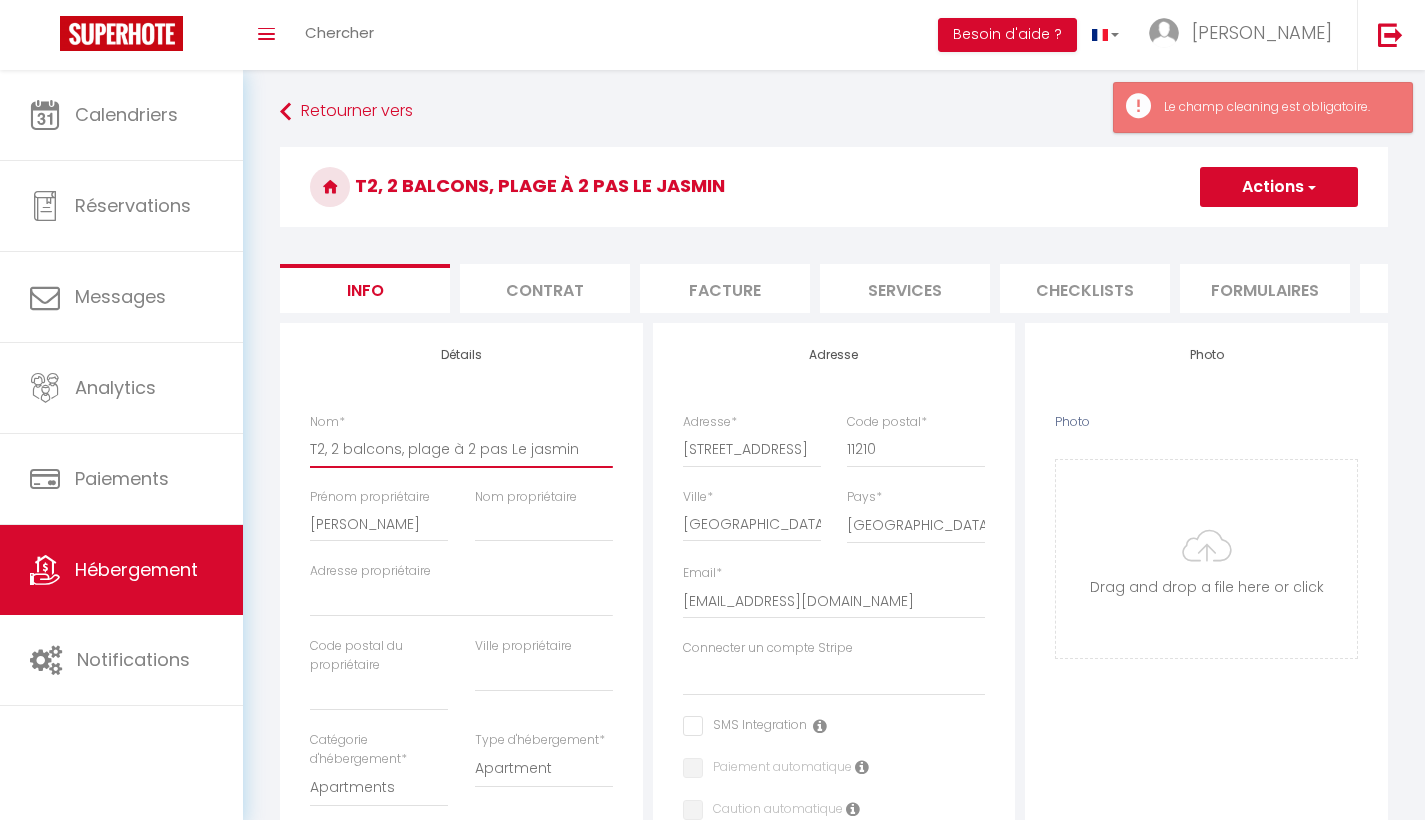 click on "T2, 2 balcons, plage à 2 pas Le jasmin" at bounding box center (461, 449) 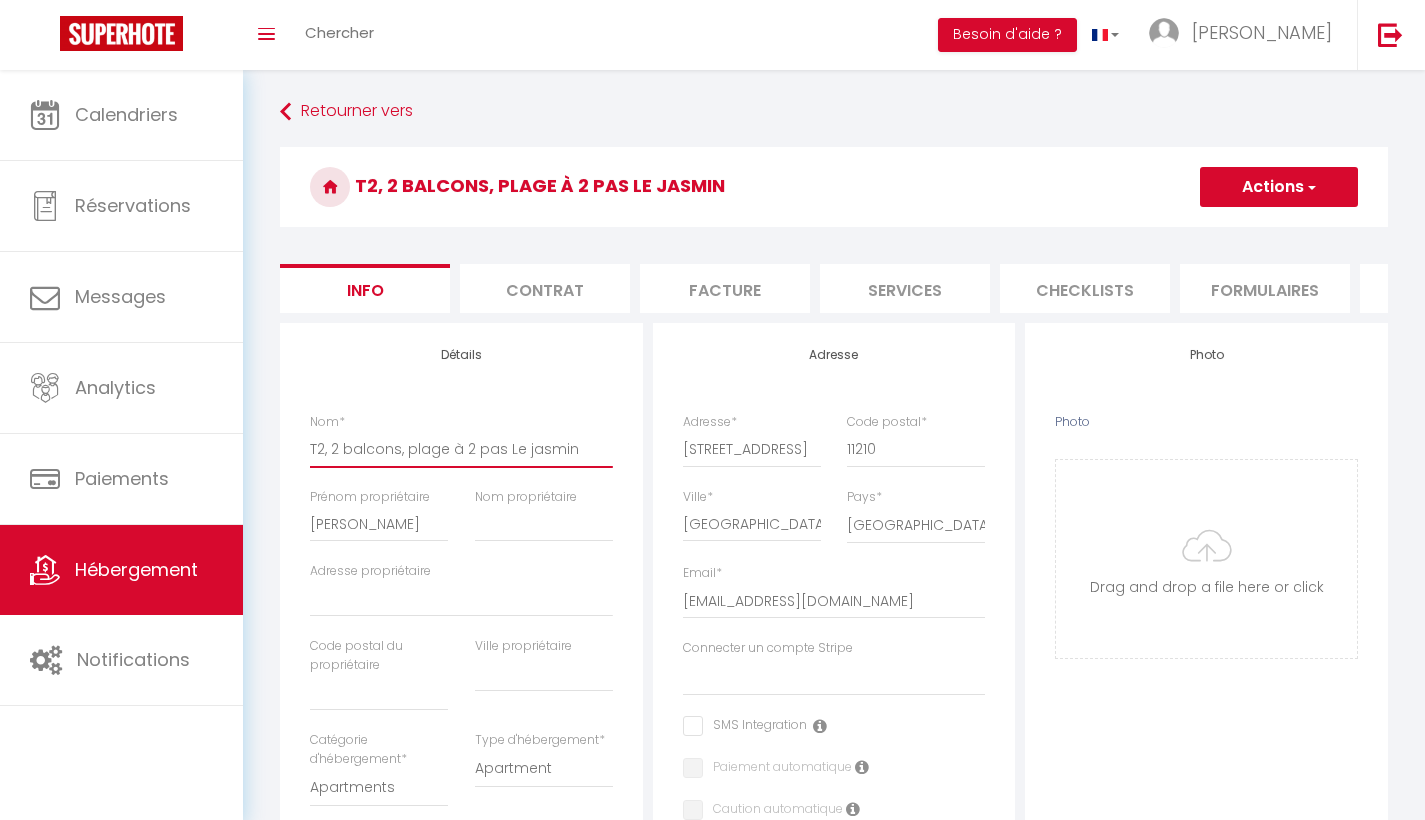 drag, startPoint x: 498, startPoint y: 460, endPoint x: 318, endPoint y: 451, distance: 180.22485 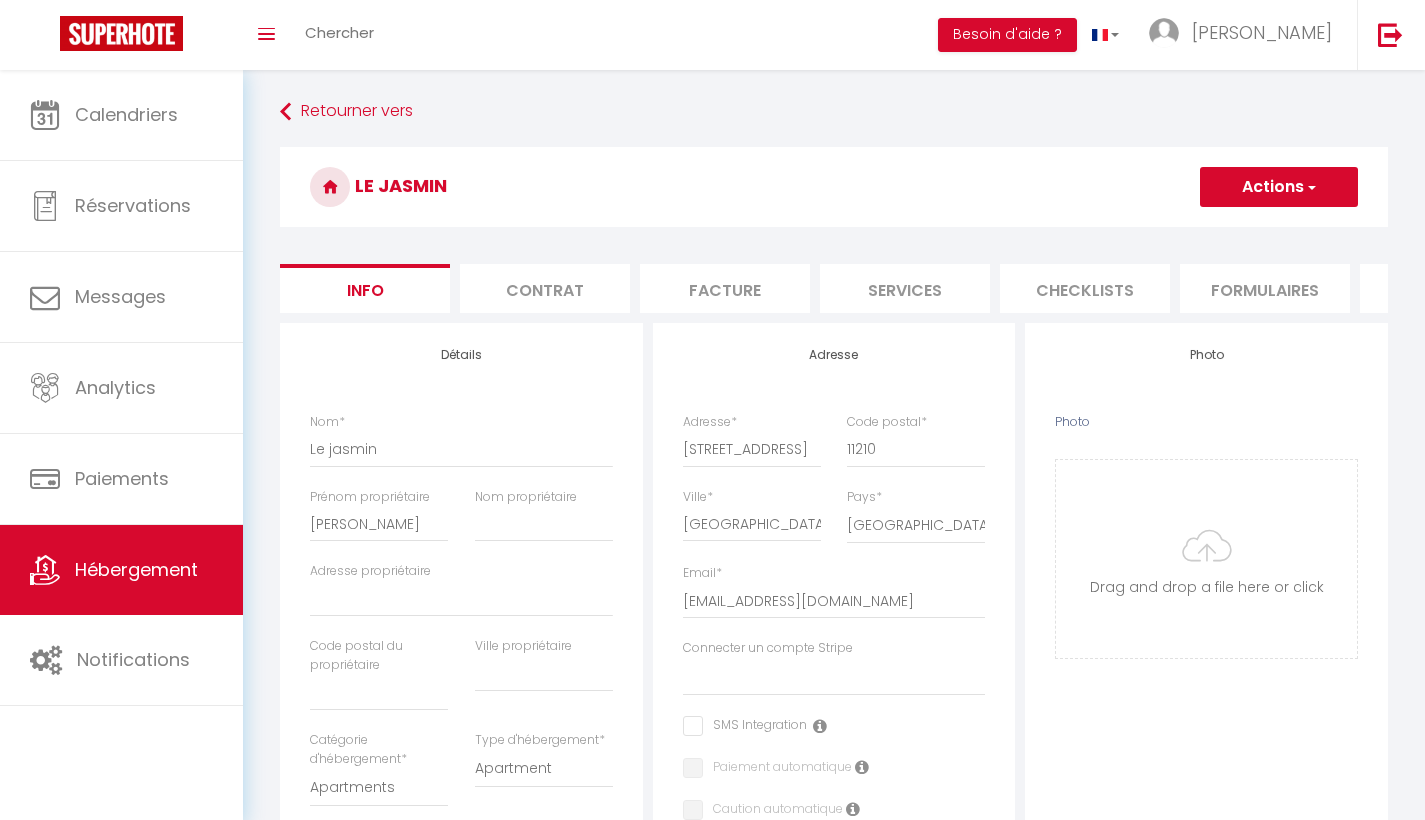 click on "Actions" at bounding box center [1279, 187] 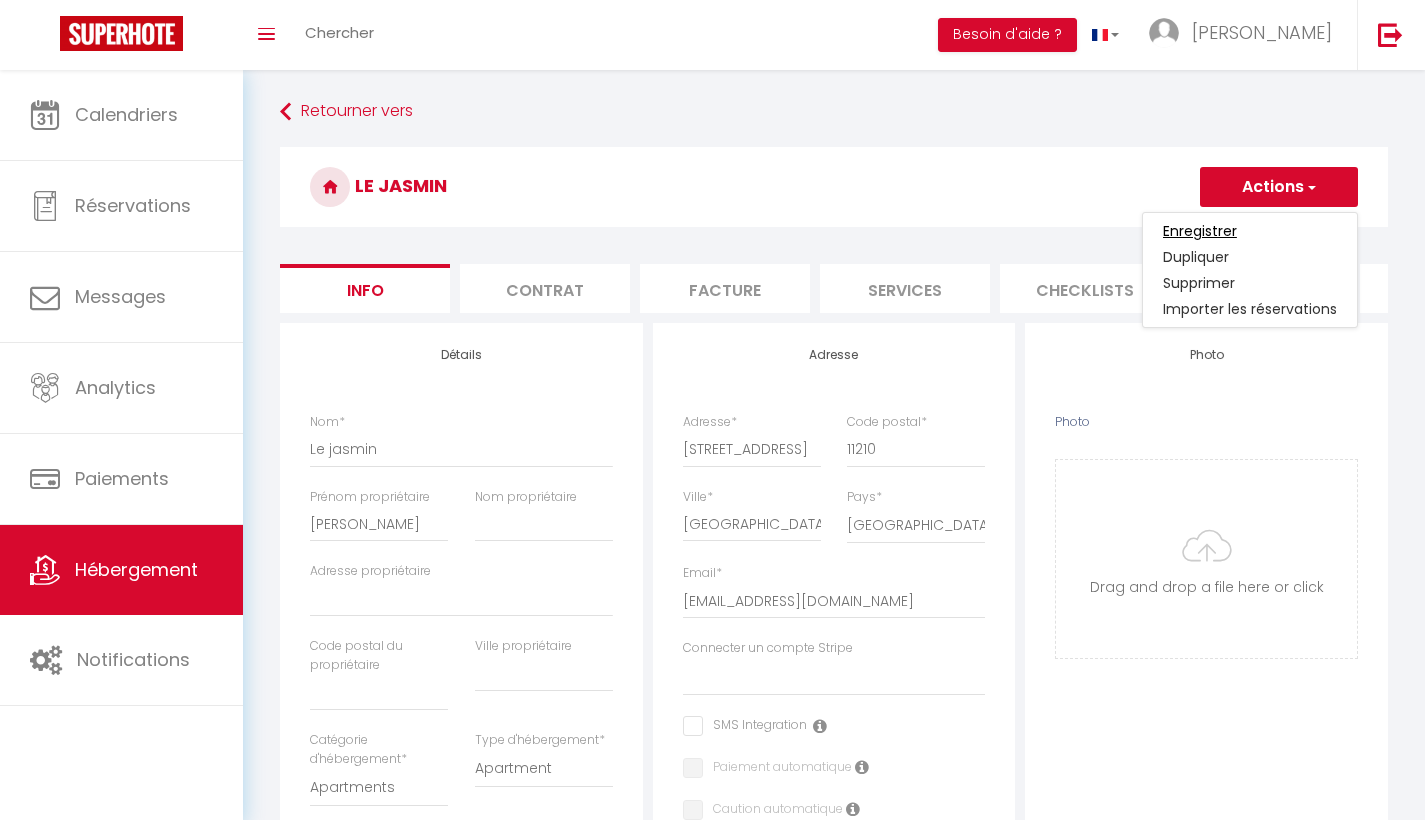click on "Enregistrer" at bounding box center [1200, 231] 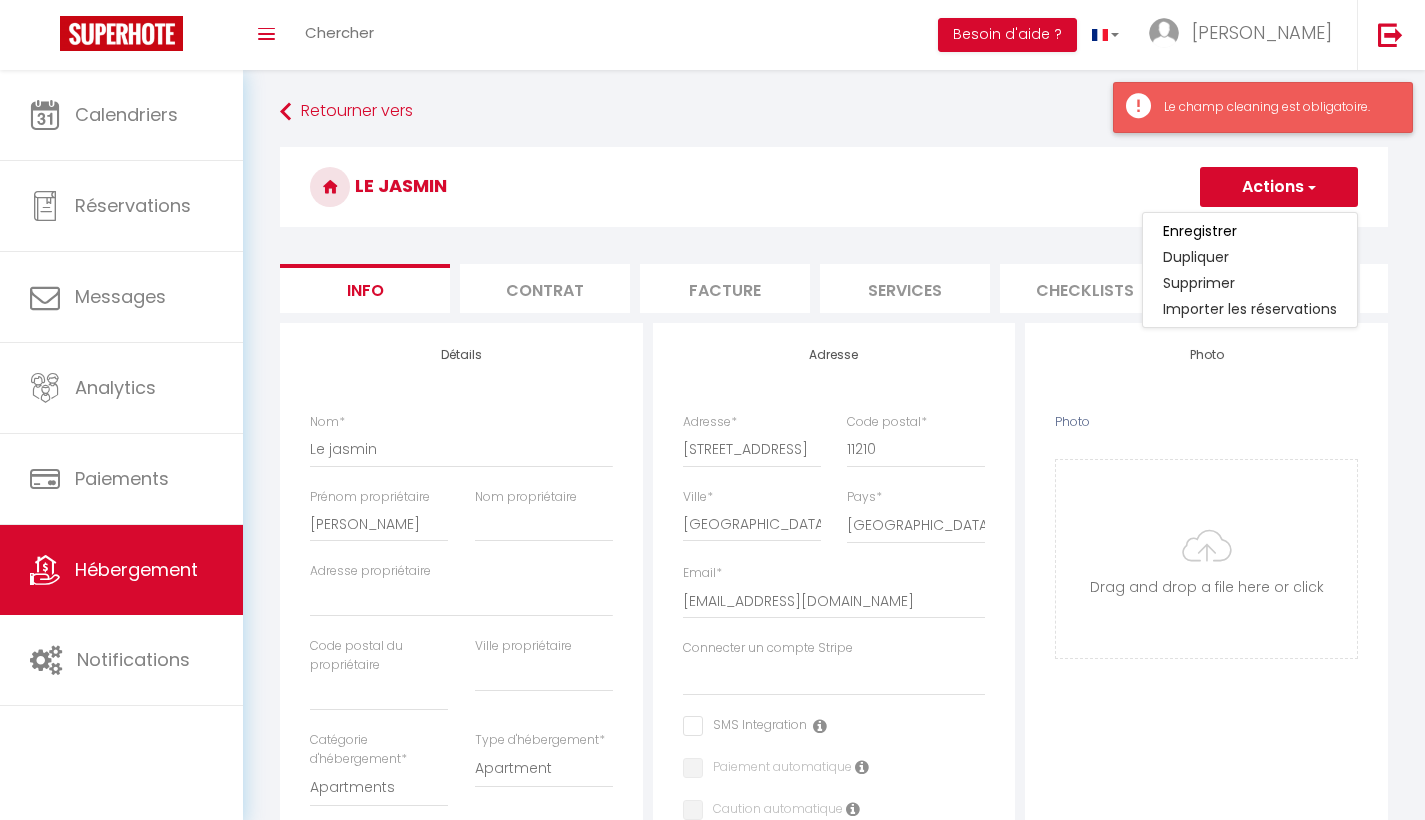 click on "Le champ cleaning est obligatoire." at bounding box center [1263, 107] 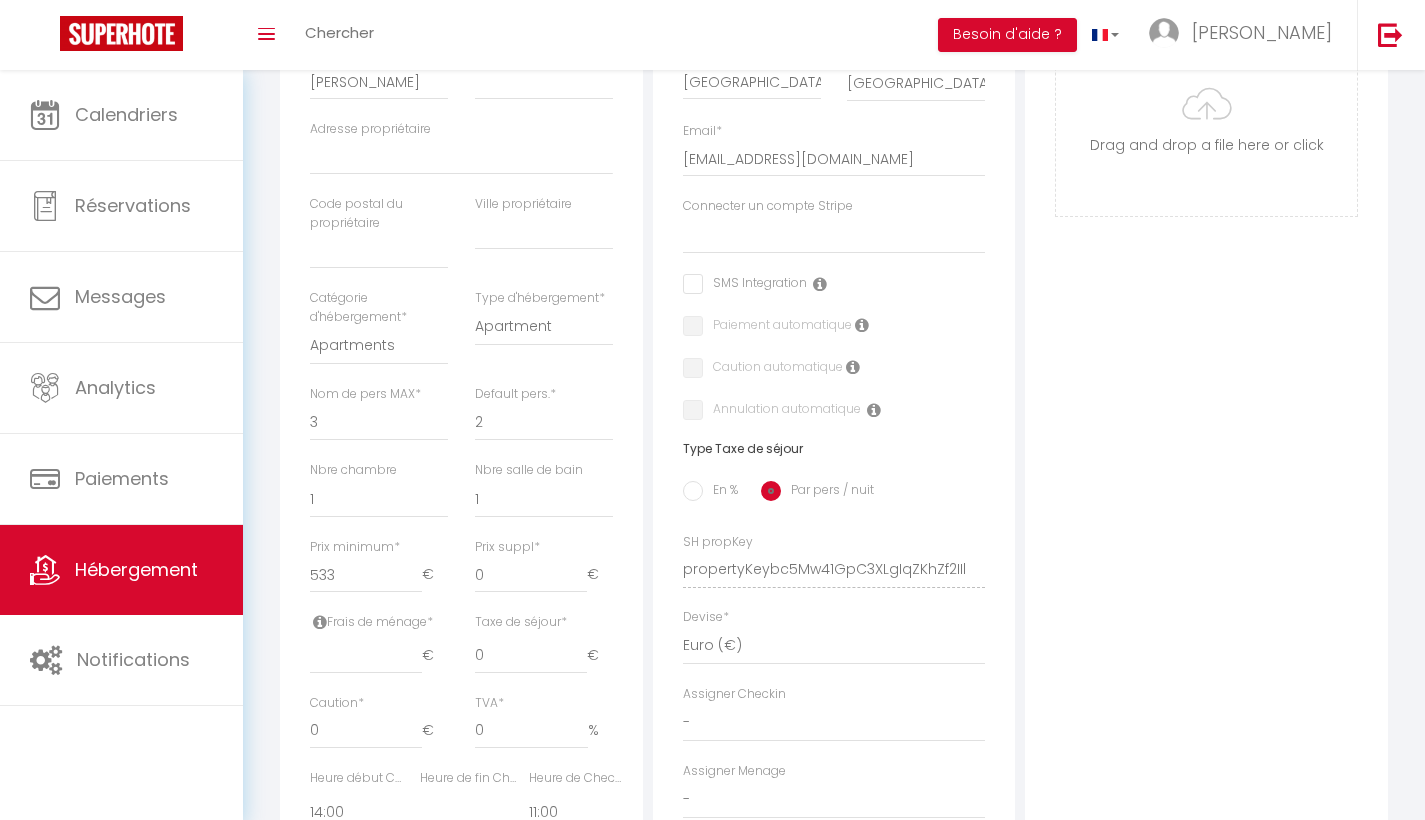 scroll, scrollTop: 0, scrollLeft: 0, axis: both 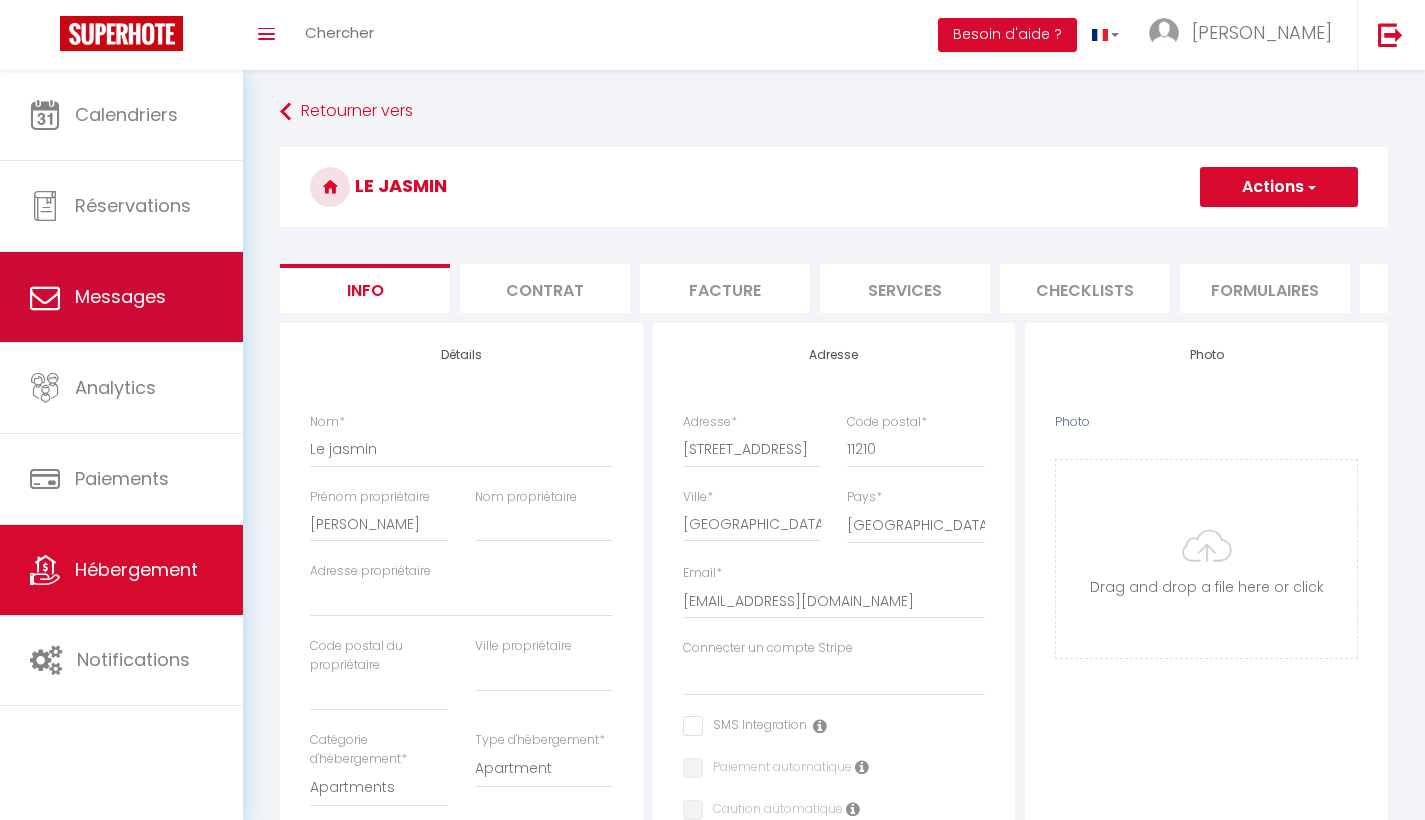 click on "Messages" at bounding box center [121, 297] 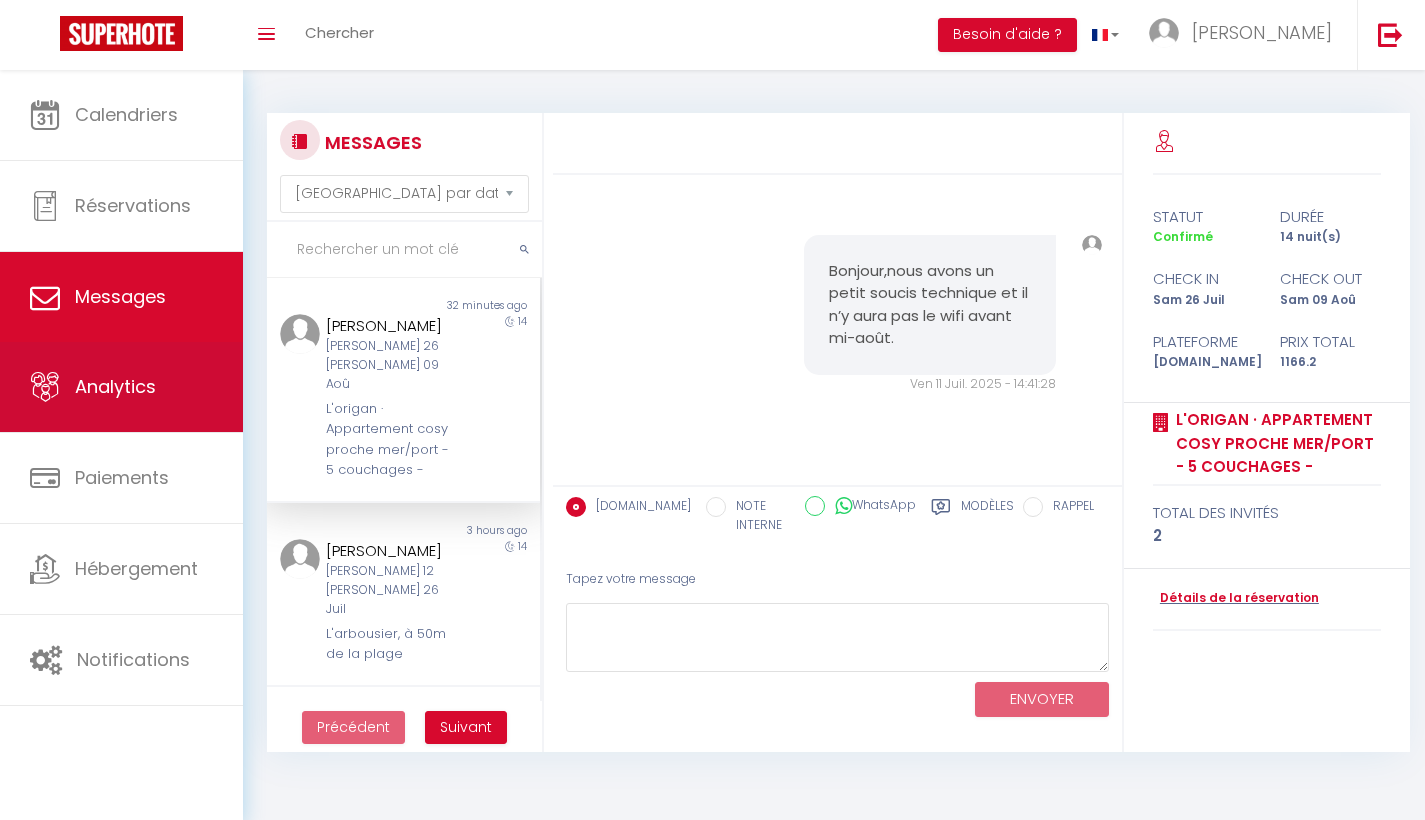 click on "Analytics" at bounding box center (121, 387) 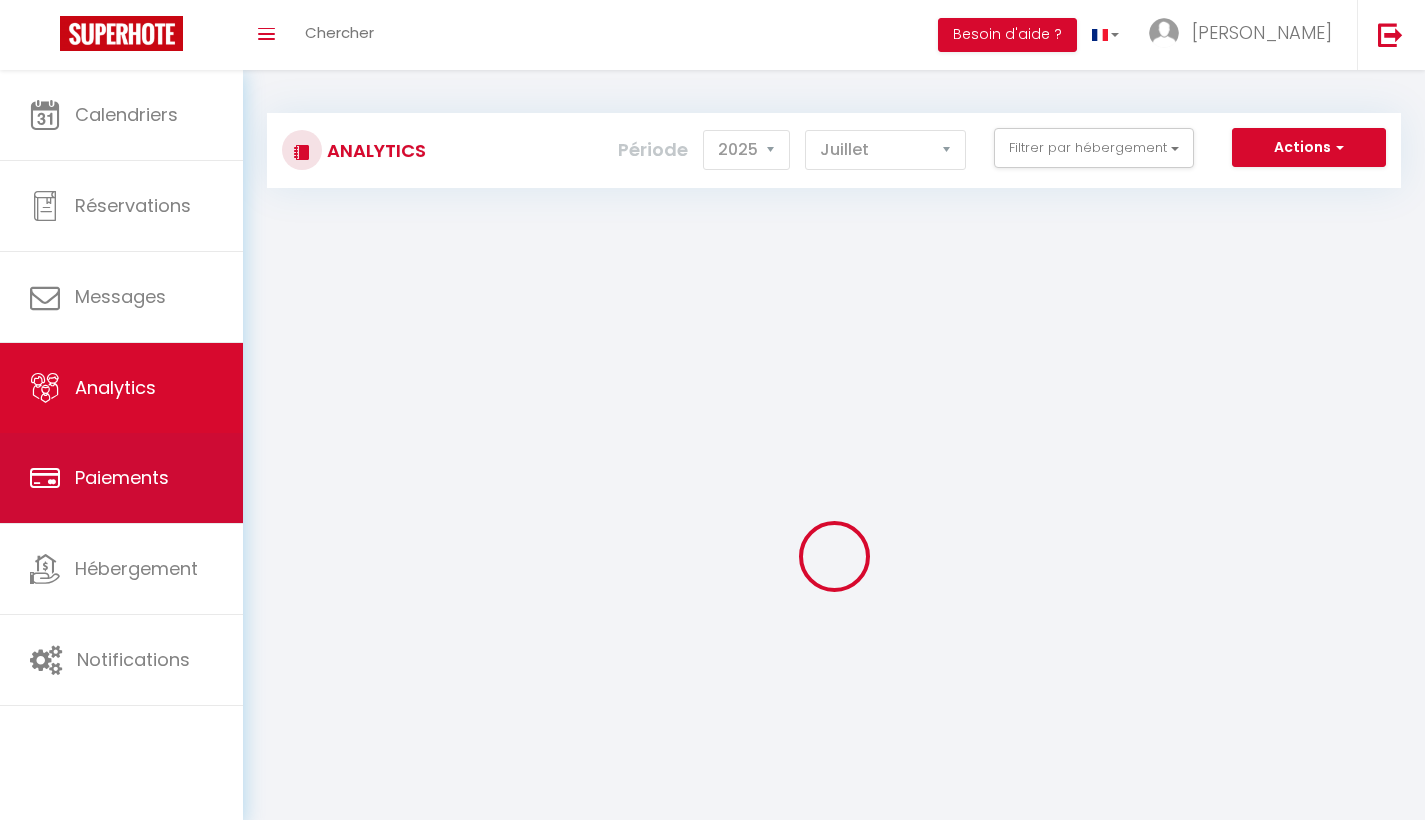 click on "Paiements" at bounding box center [122, 477] 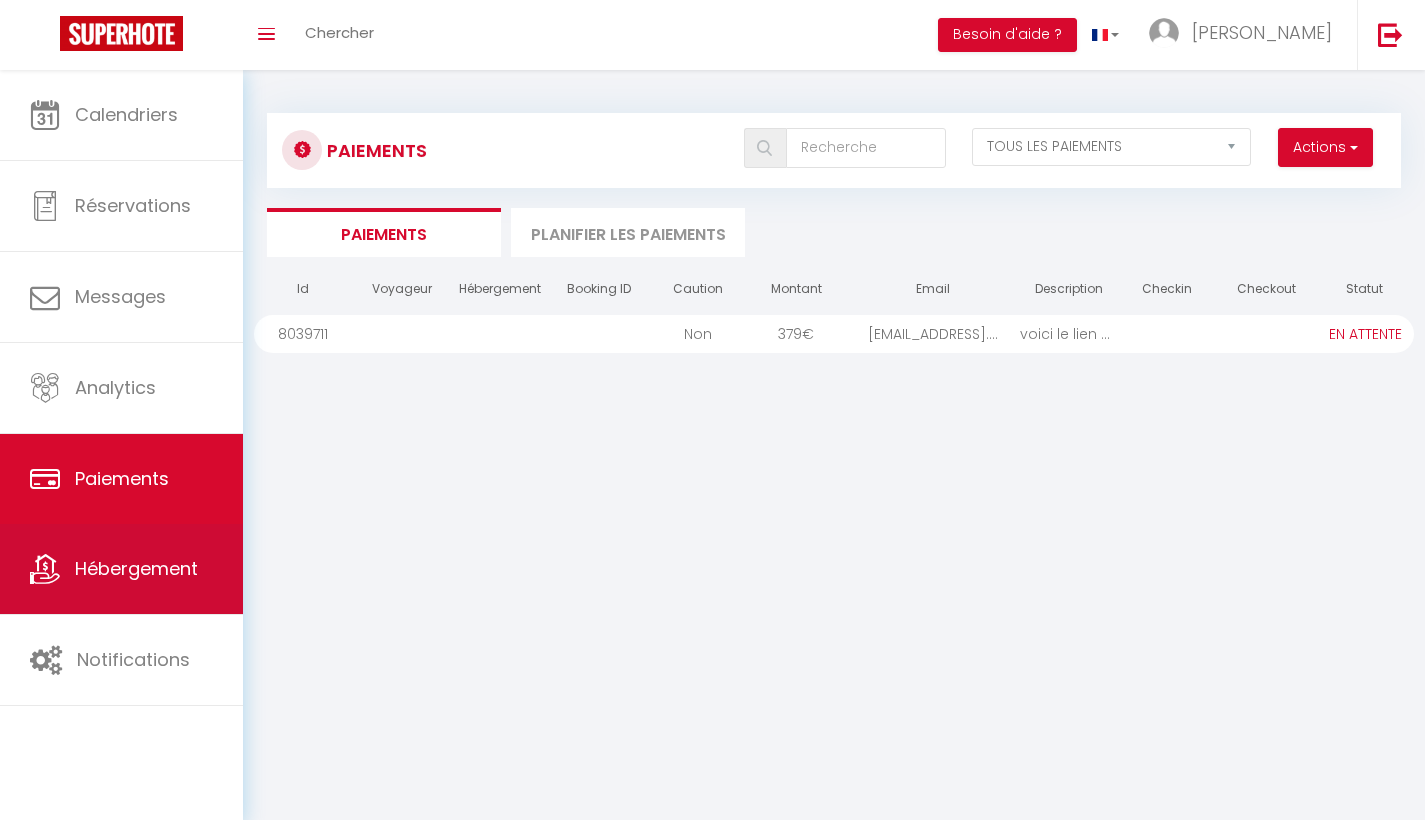 click on "Hébergement" at bounding box center (136, 568) 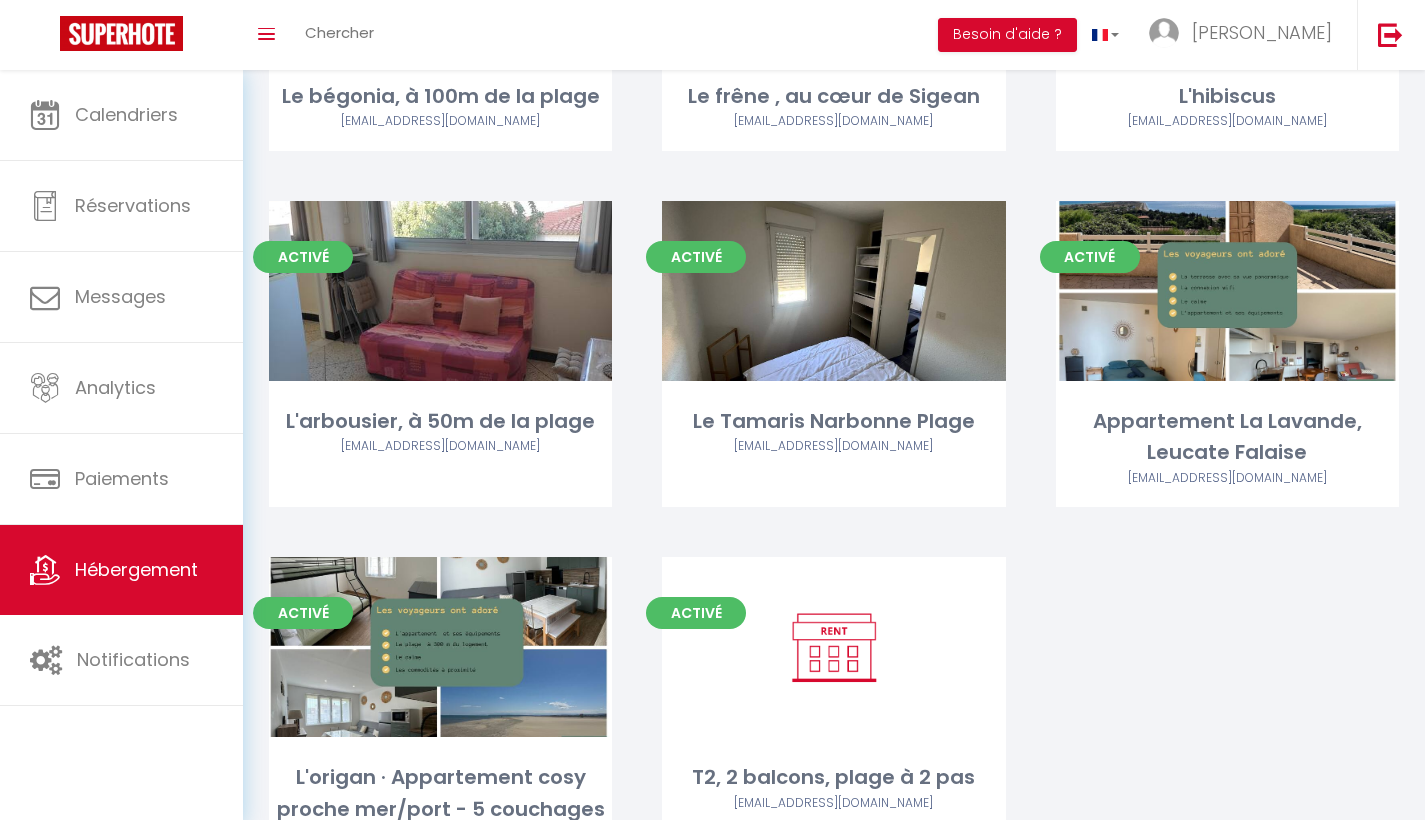 scroll, scrollTop: 703, scrollLeft: 0, axis: vertical 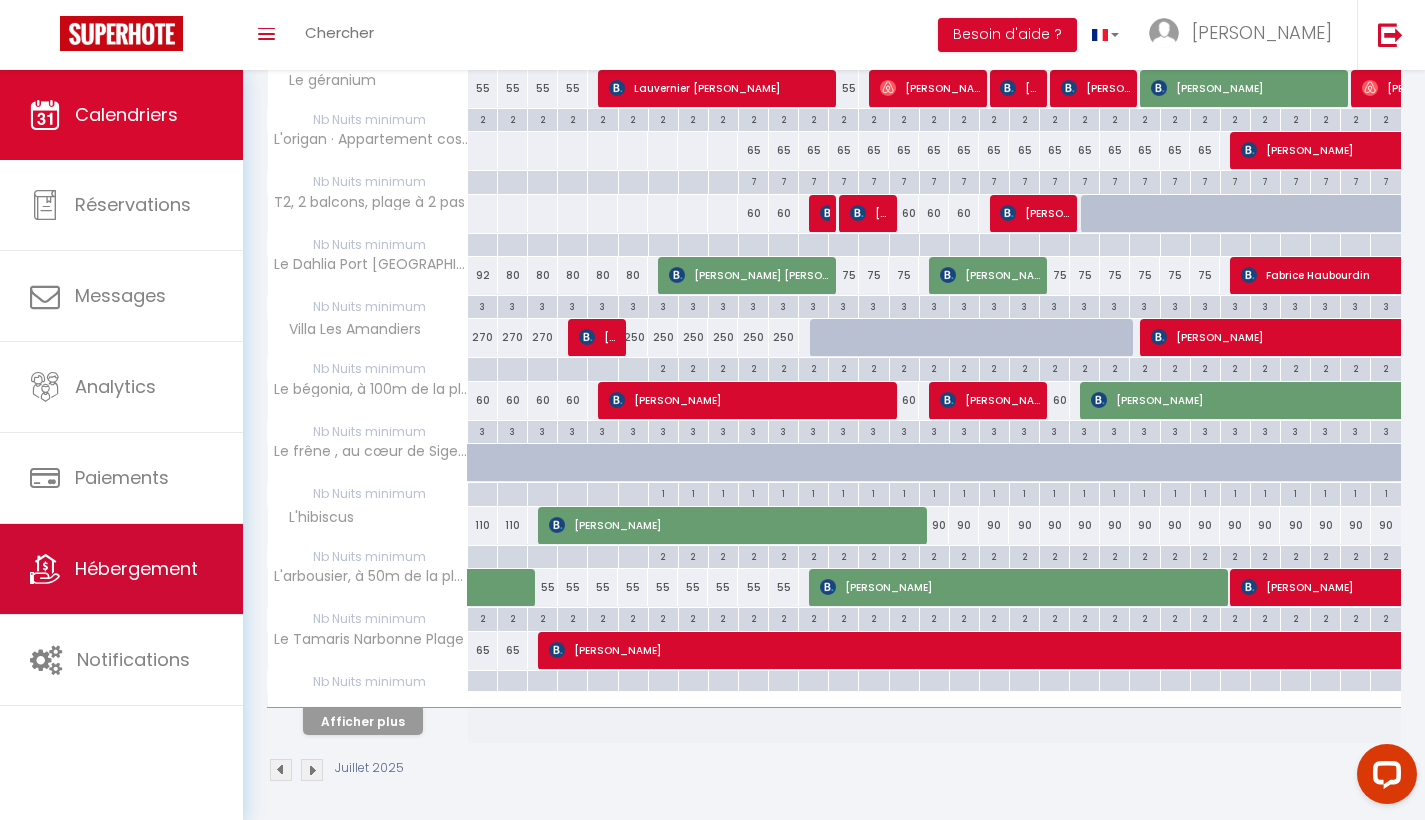click on "Hébergement" at bounding box center [136, 568] 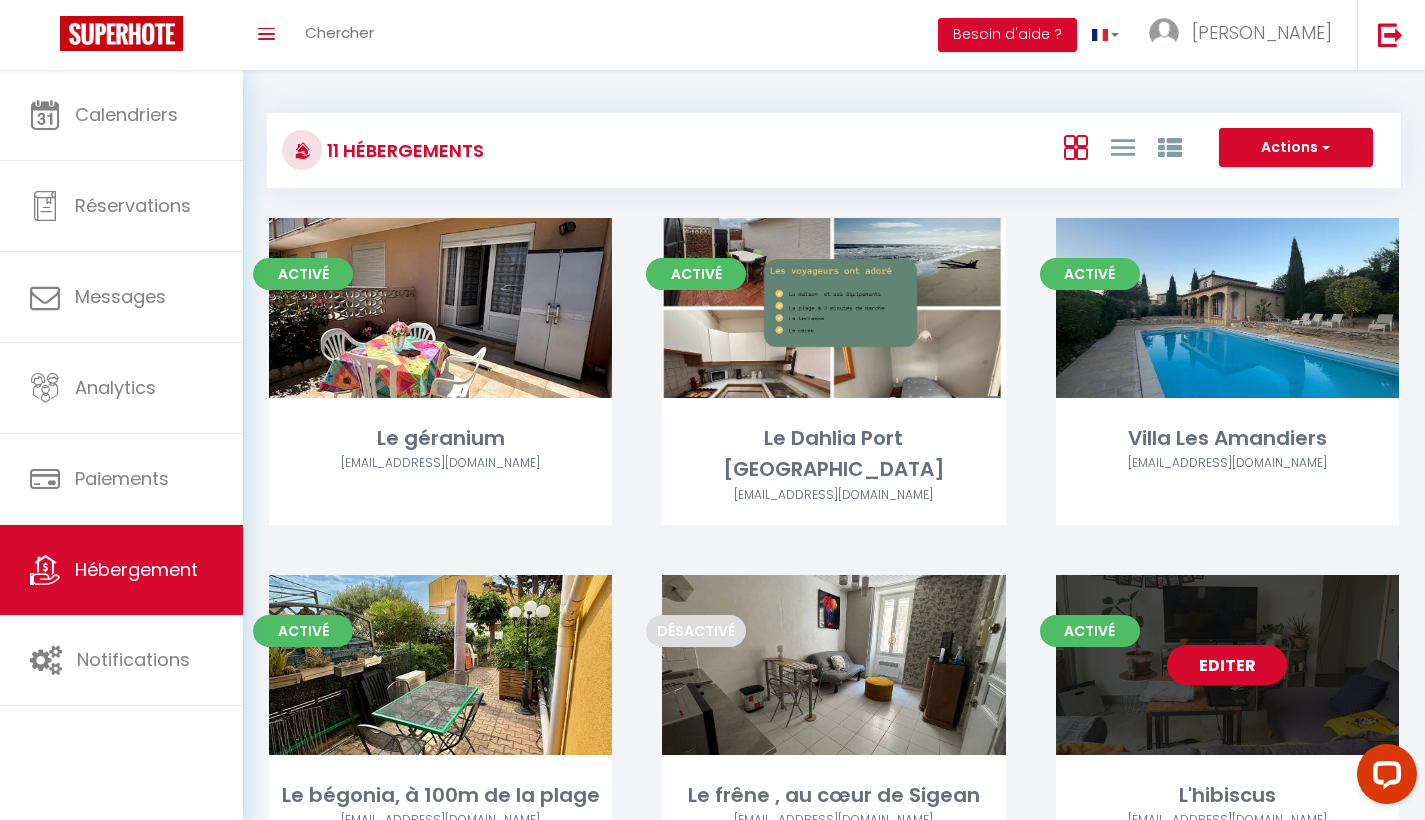 click on "Editer" at bounding box center [1227, 665] 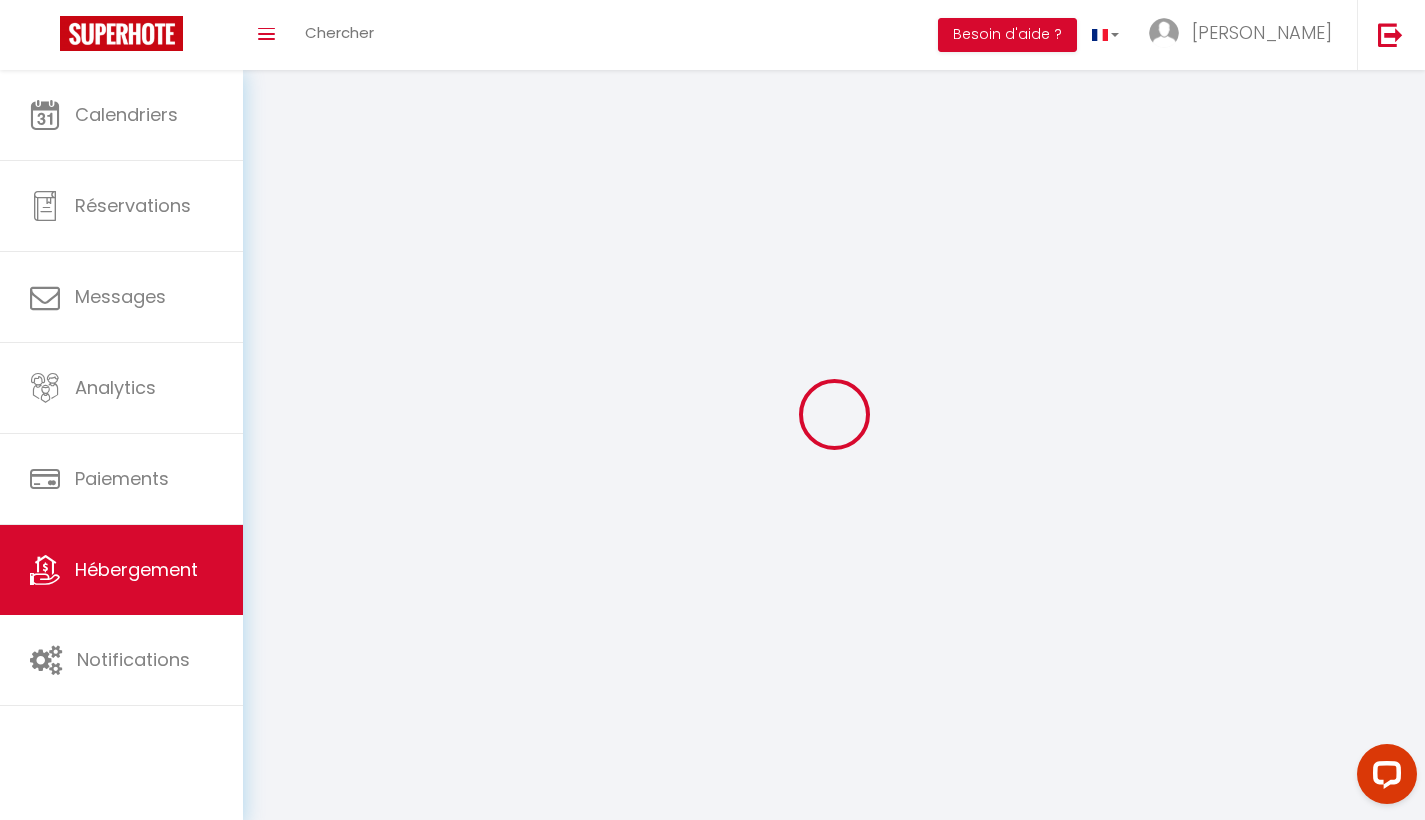 select 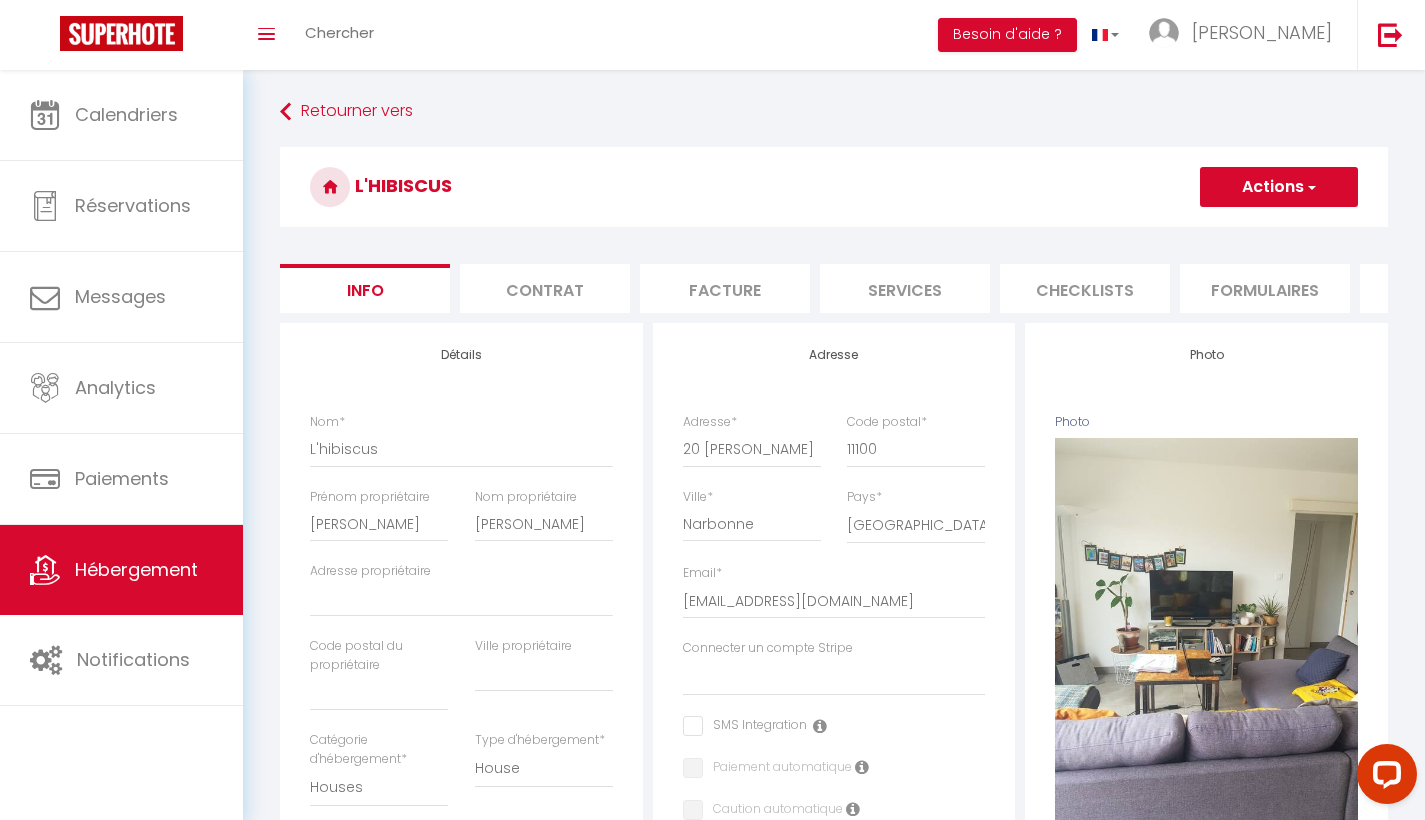 select 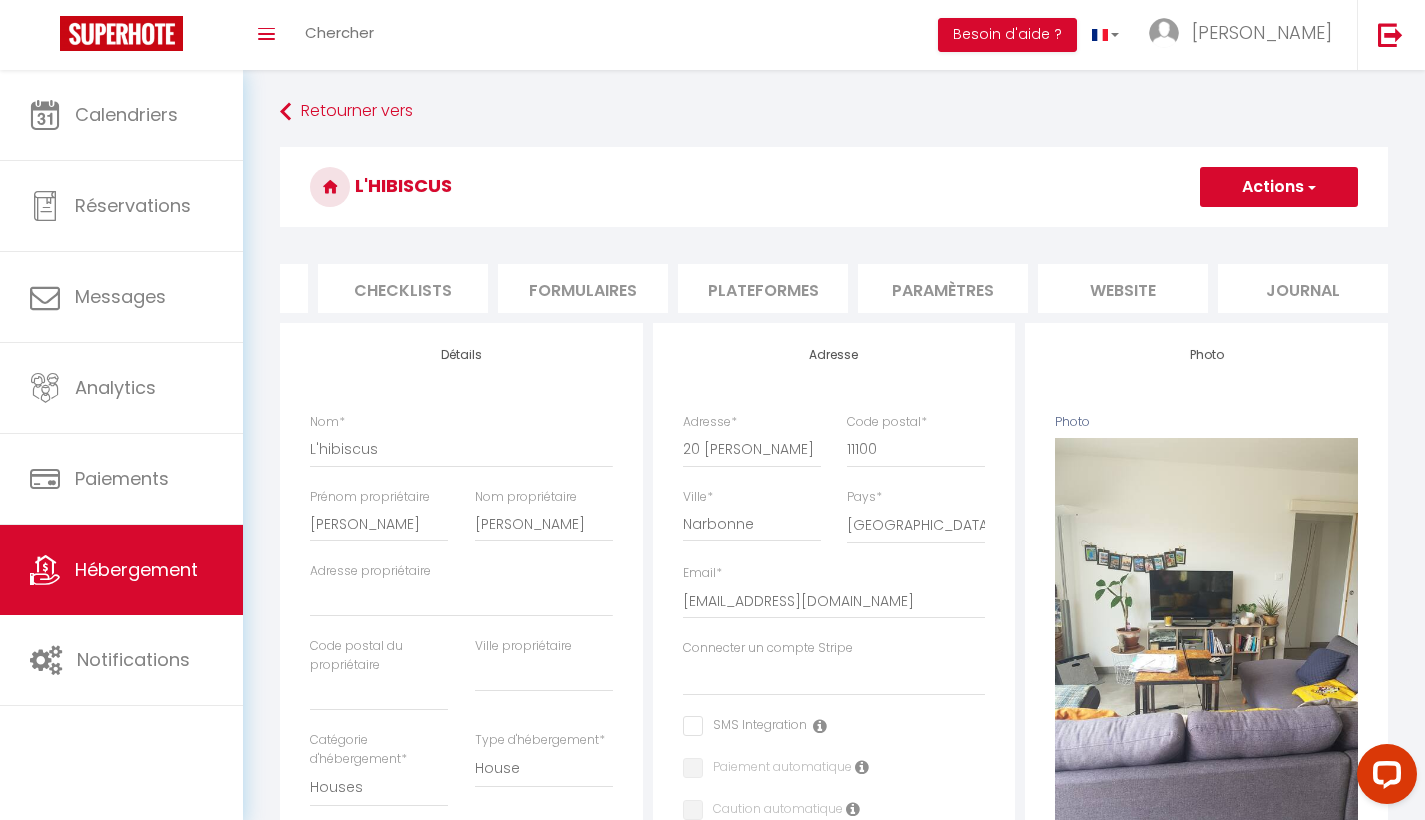 click on "Plateformes" at bounding box center [763, 288] 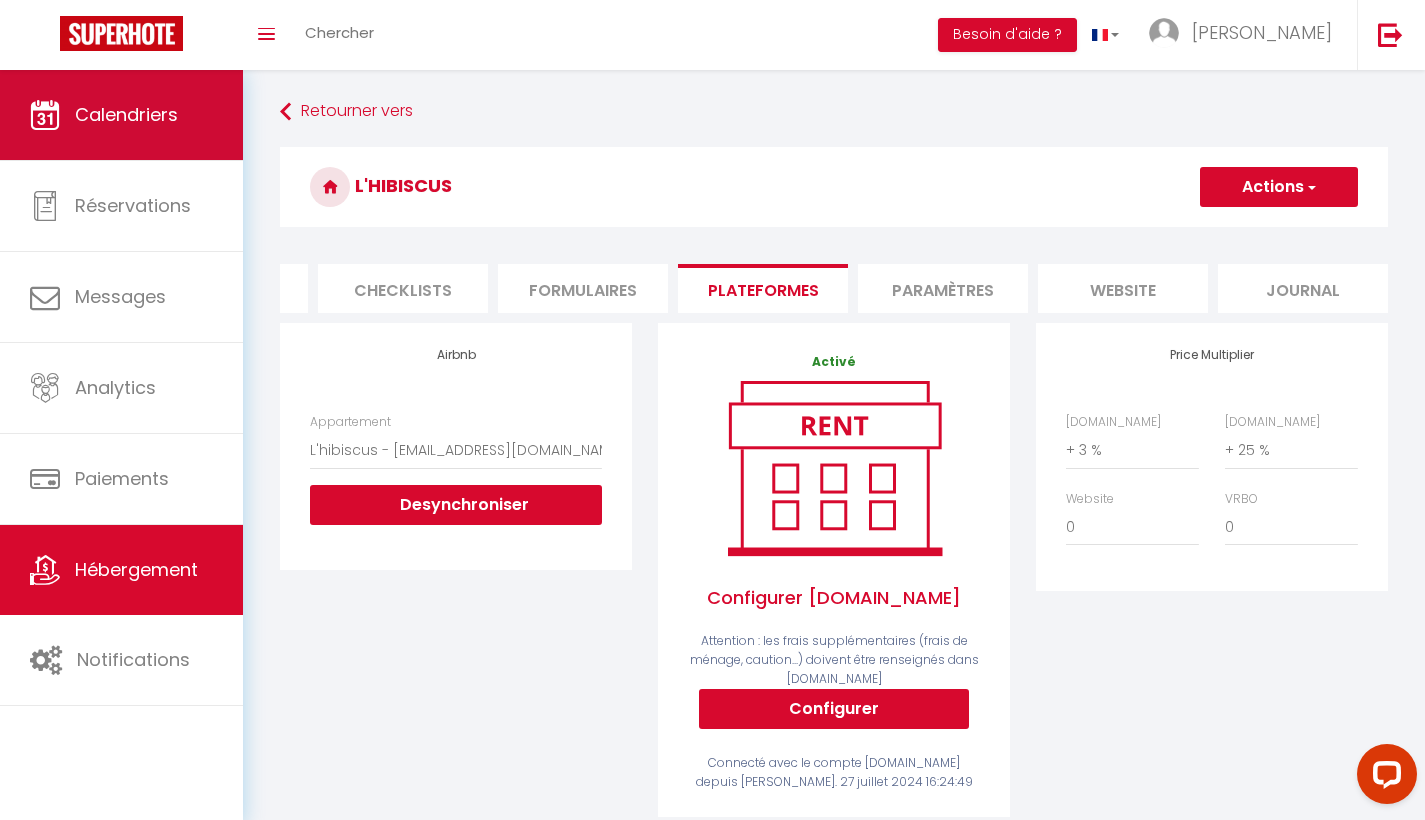 click on "Calendriers" at bounding box center (126, 114) 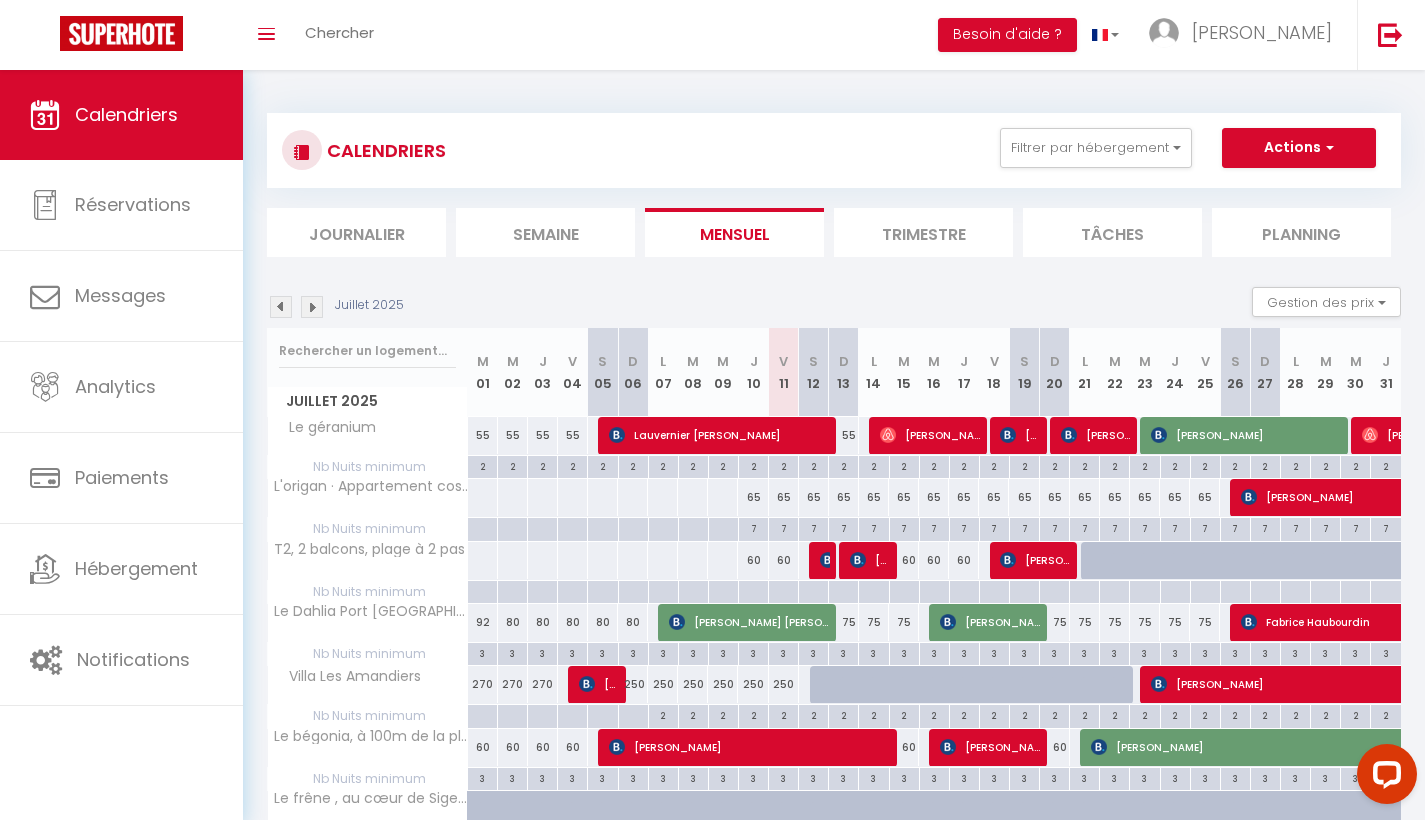 click at bounding box center (312, 307) 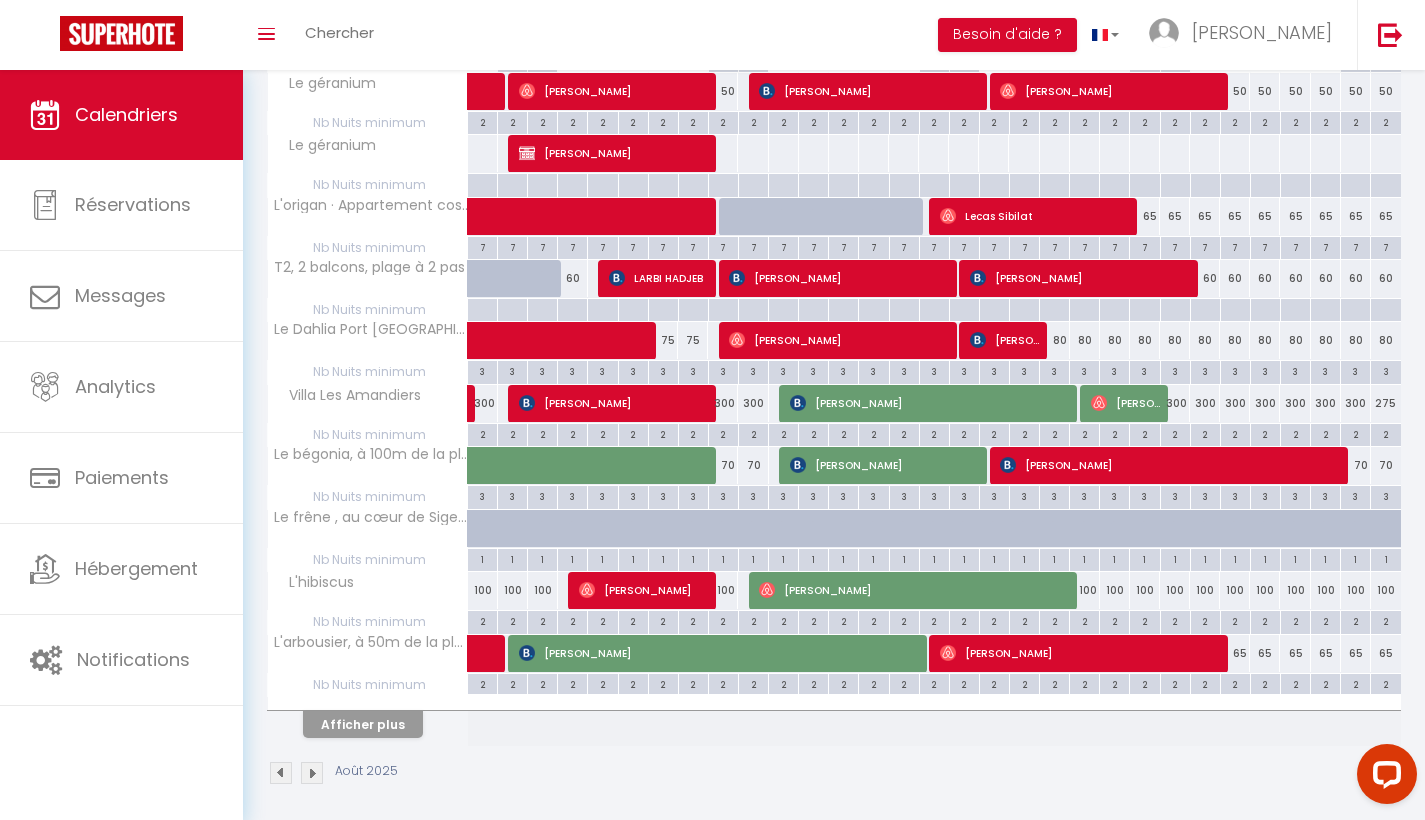 scroll, scrollTop: 347, scrollLeft: 0, axis: vertical 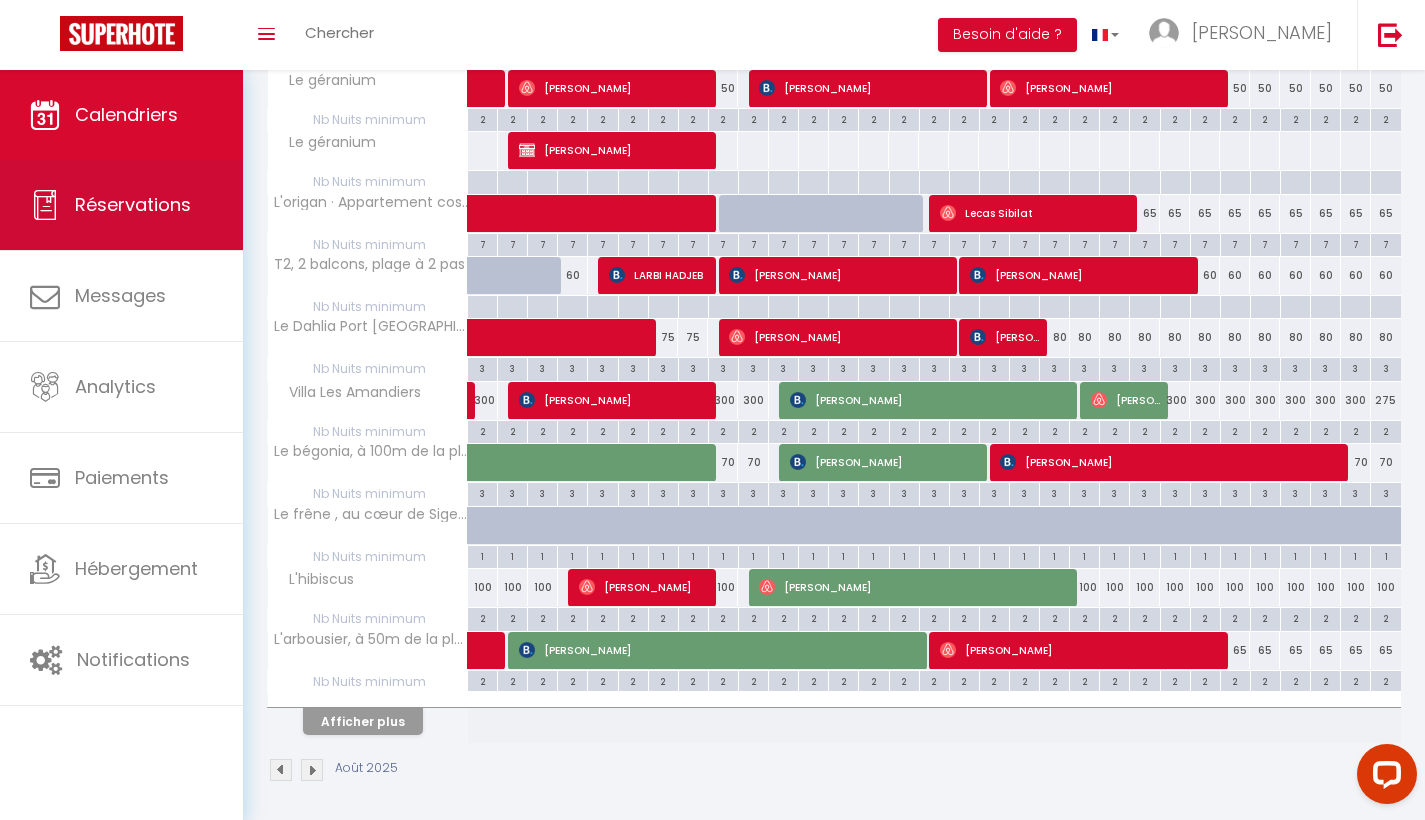 click on "Réservations" at bounding box center (133, 204) 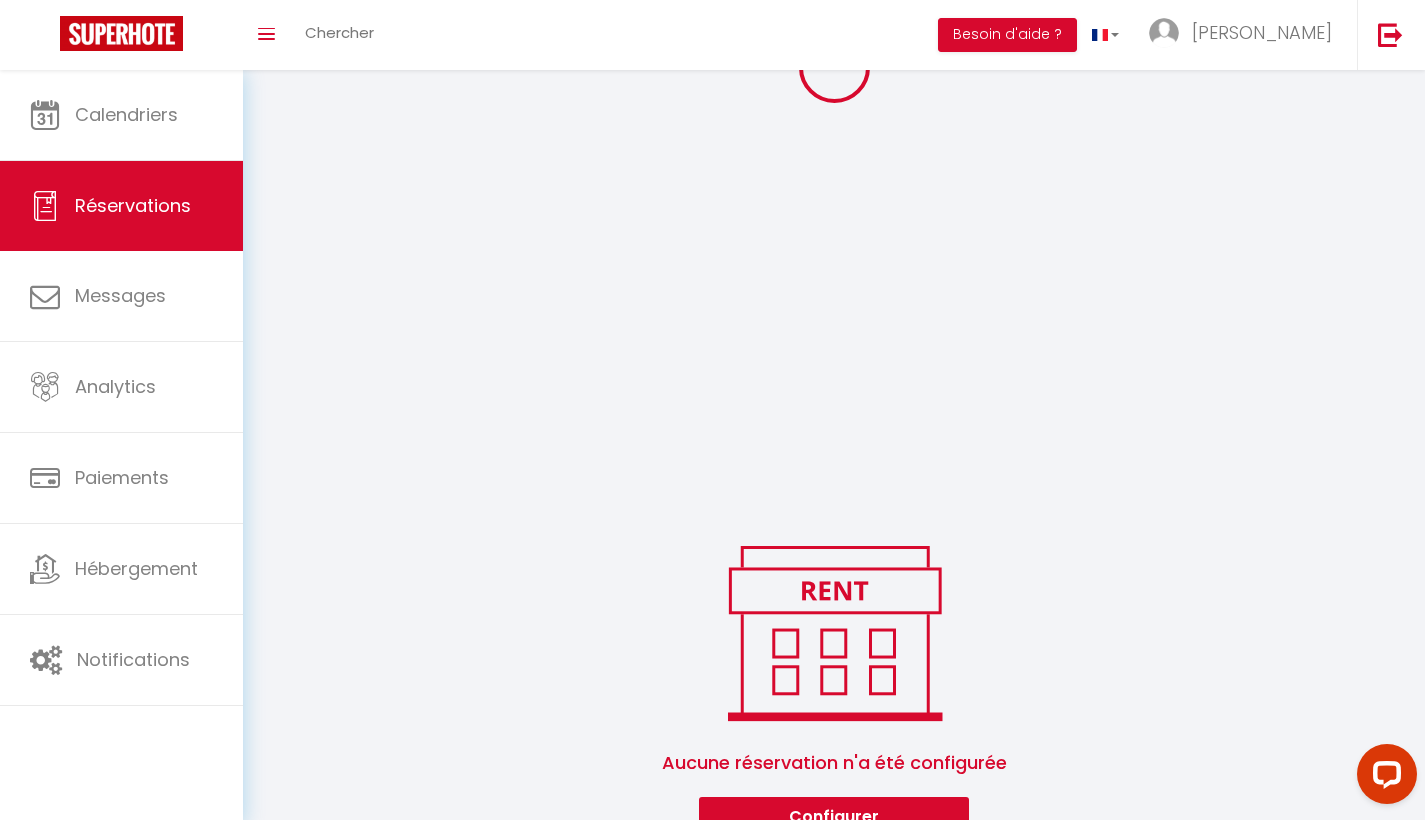scroll, scrollTop: 318, scrollLeft: 0, axis: vertical 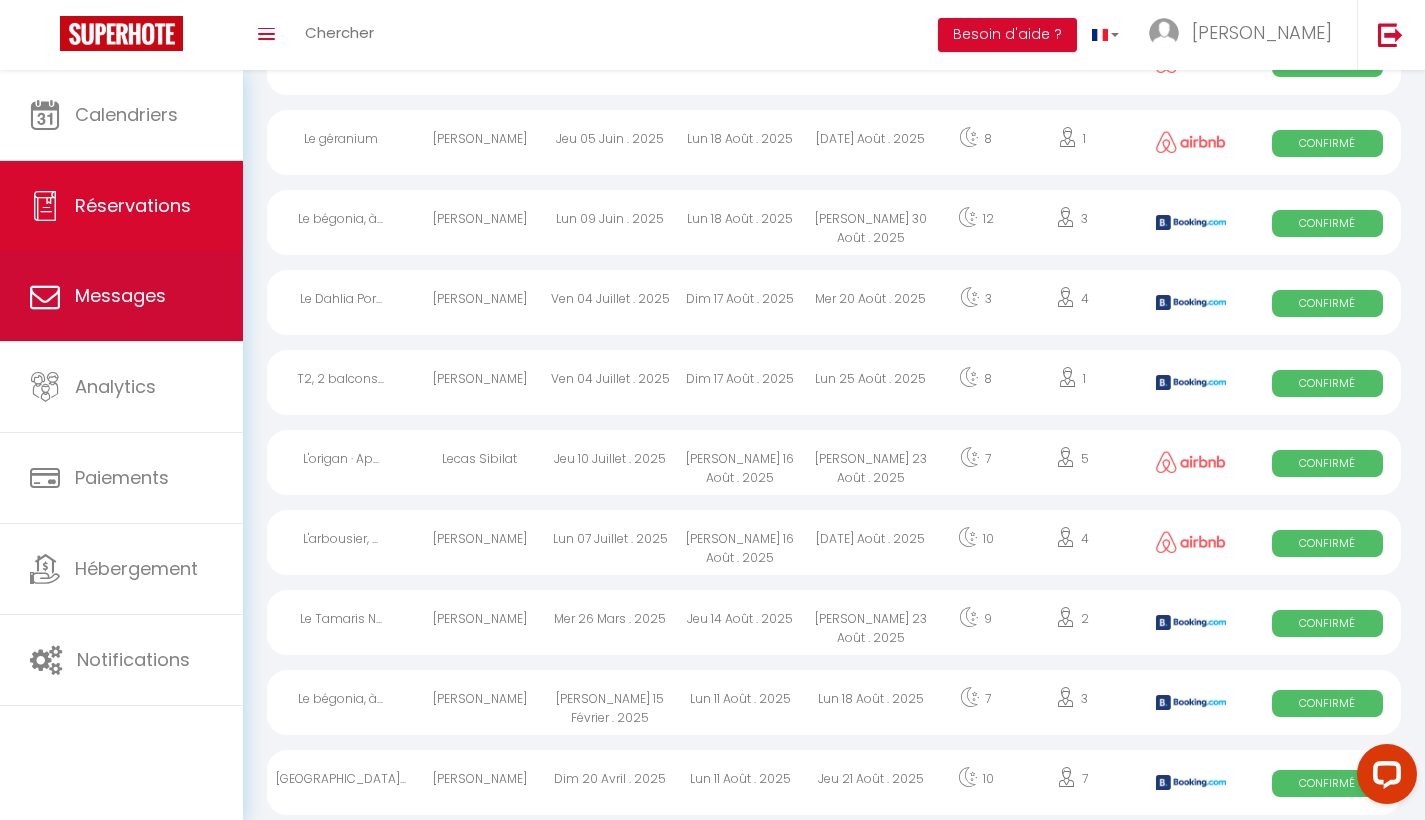 click on "Messages" at bounding box center (121, 296) 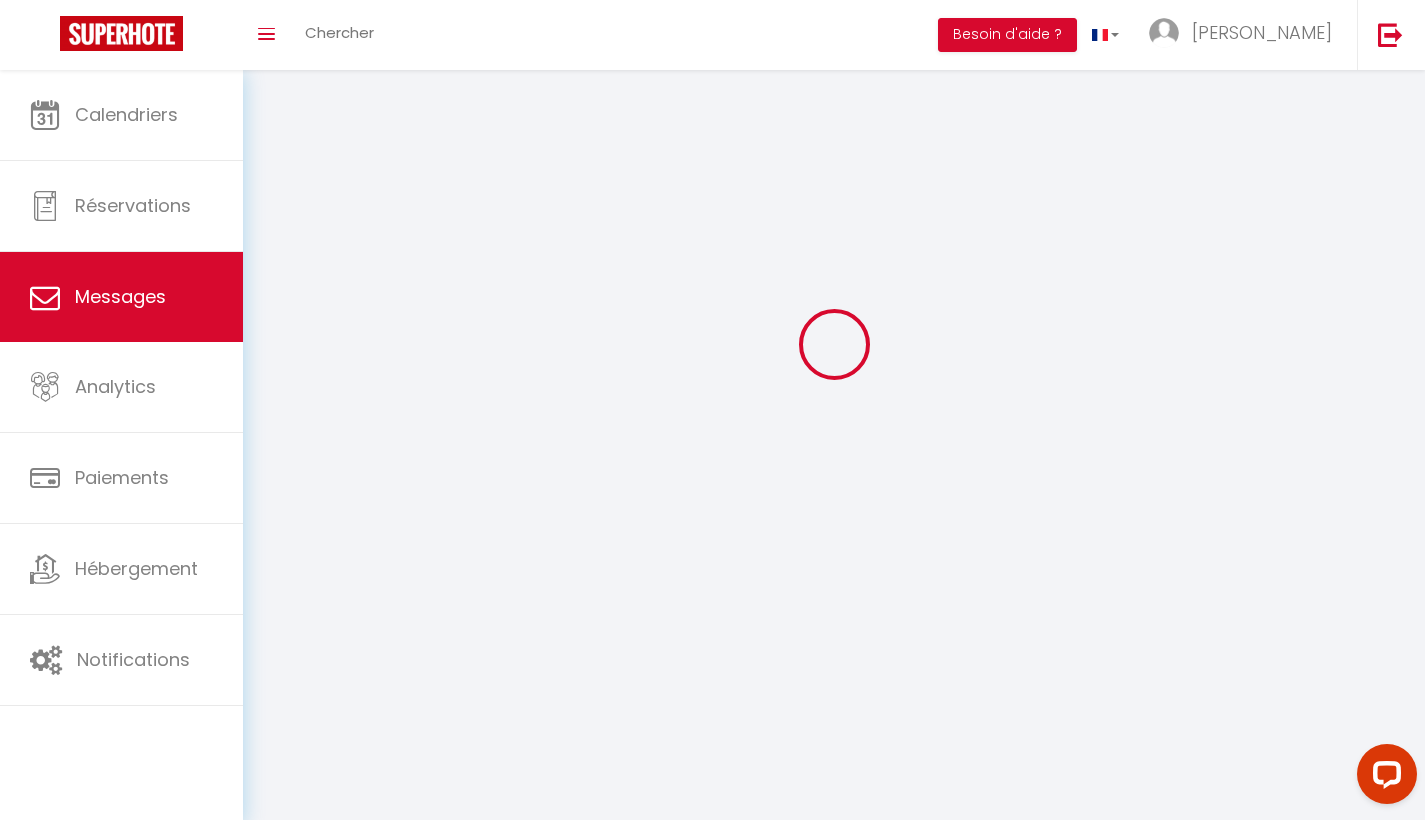 scroll, scrollTop: 0, scrollLeft: 0, axis: both 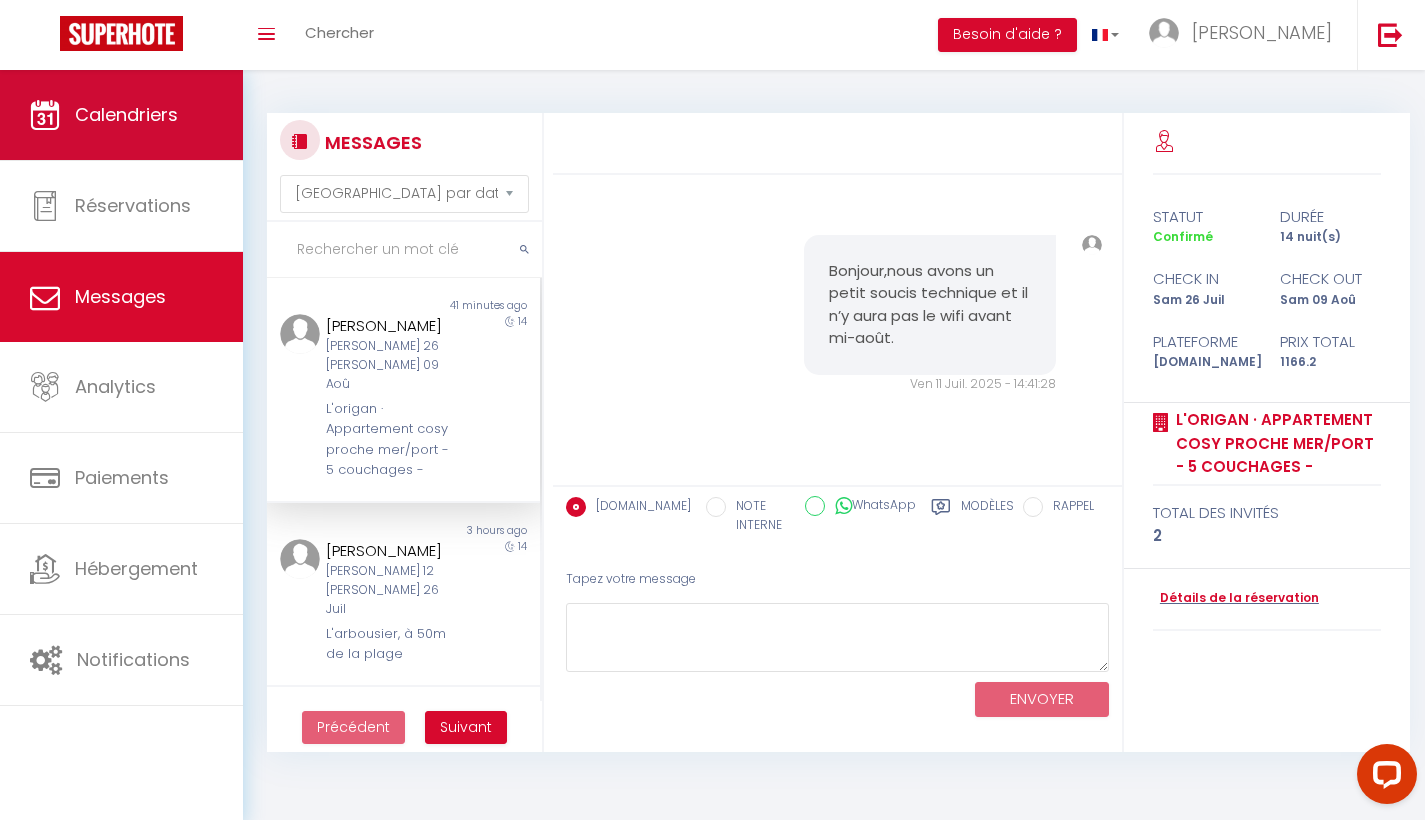 click on "Calendriers" at bounding box center (121, 115) 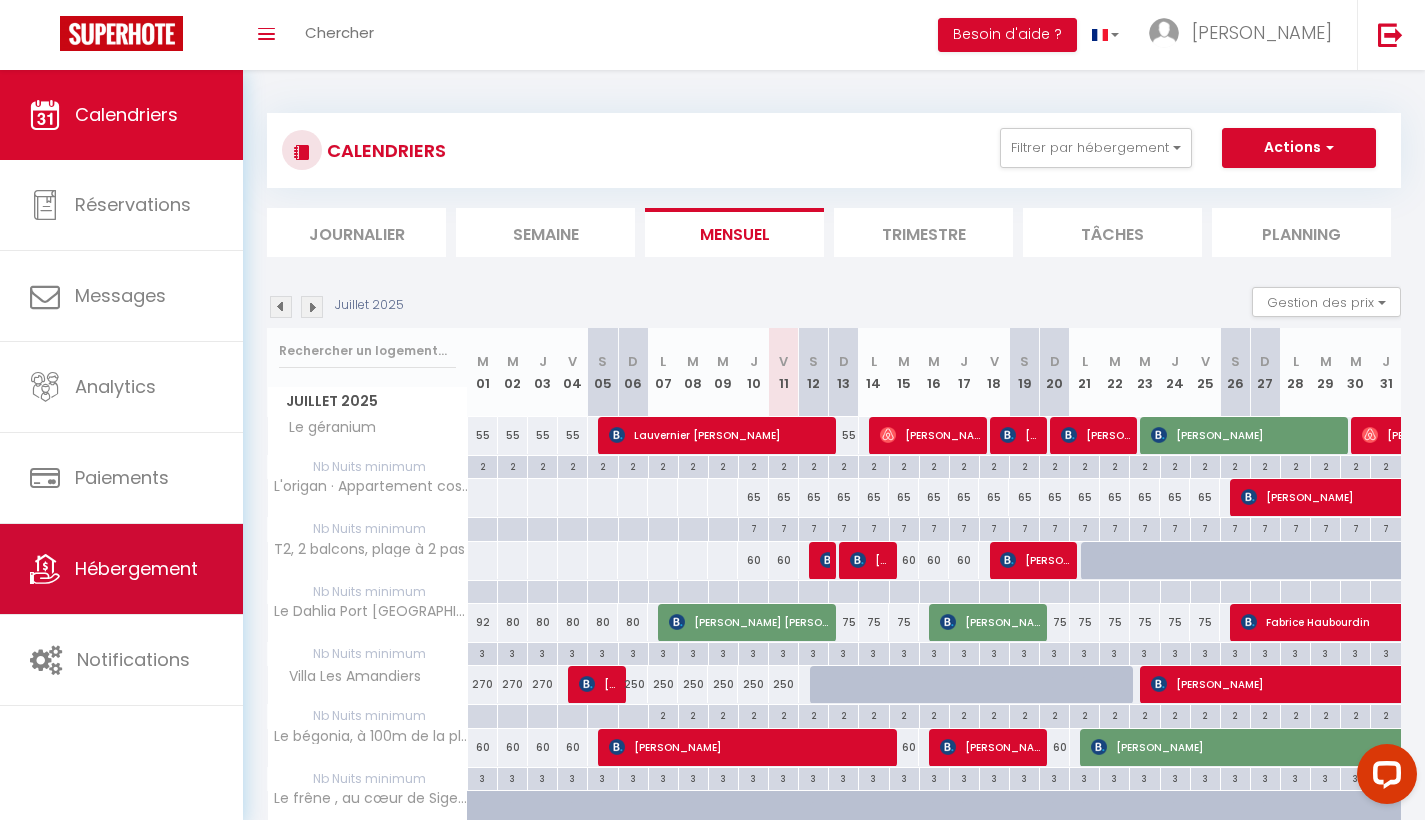click on "Hébergement" at bounding box center (121, 569) 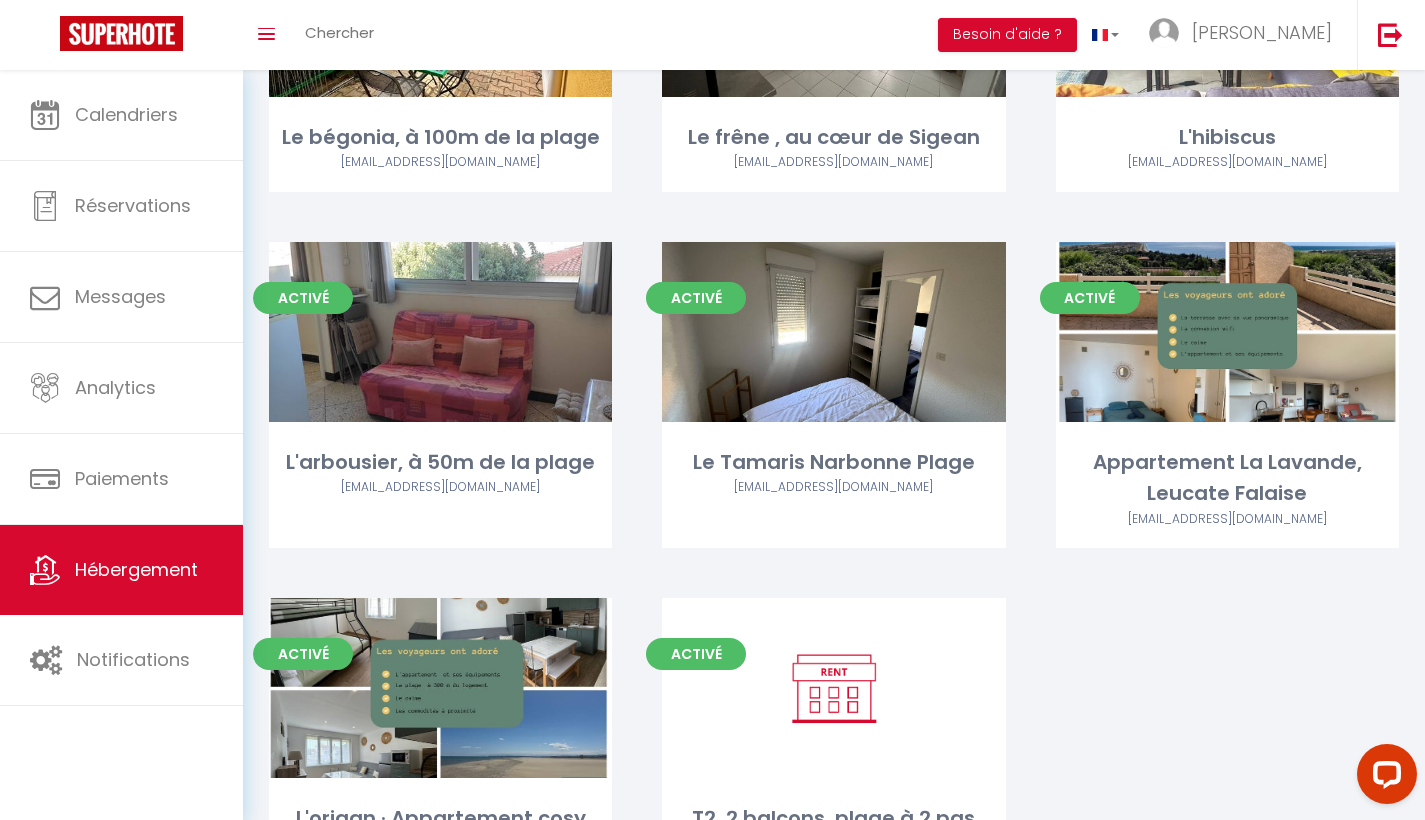 scroll, scrollTop: 677, scrollLeft: 0, axis: vertical 